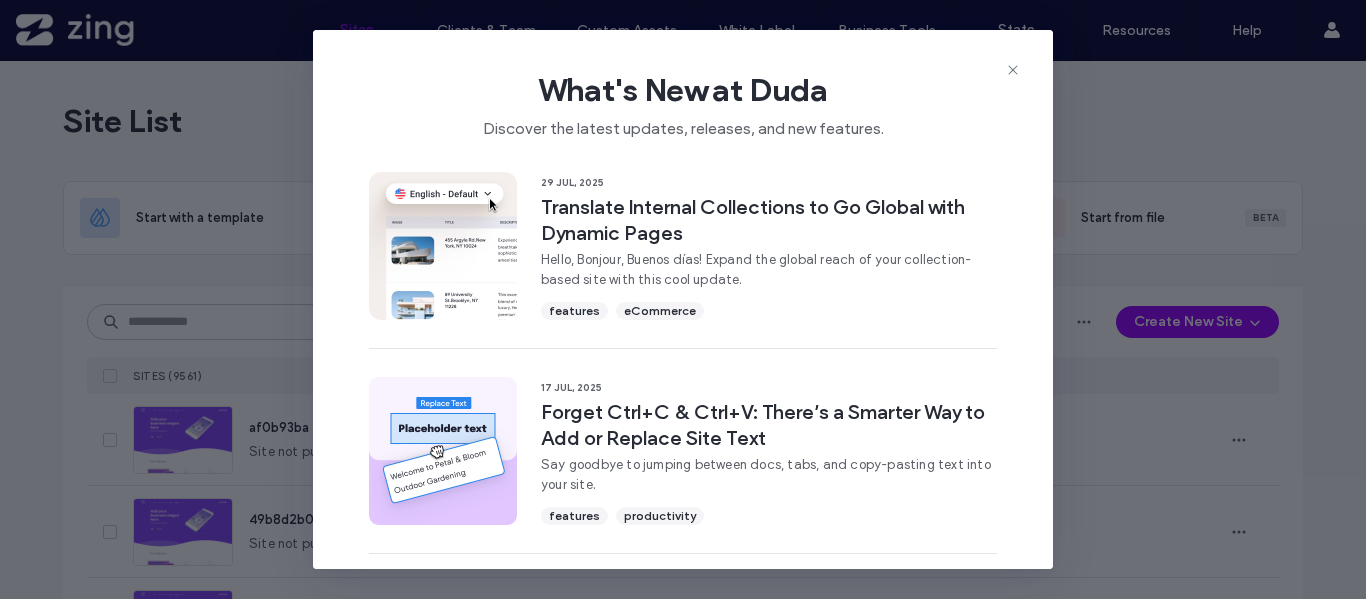 scroll, scrollTop: 0, scrollLeft: 0, axis: both 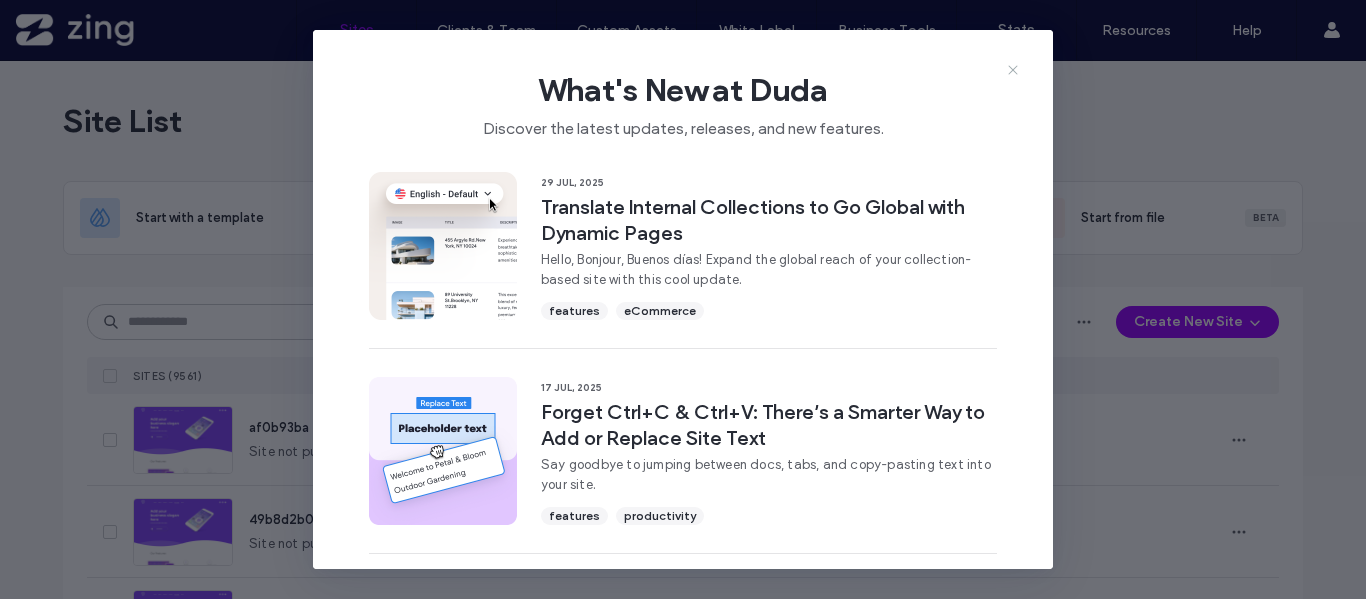click 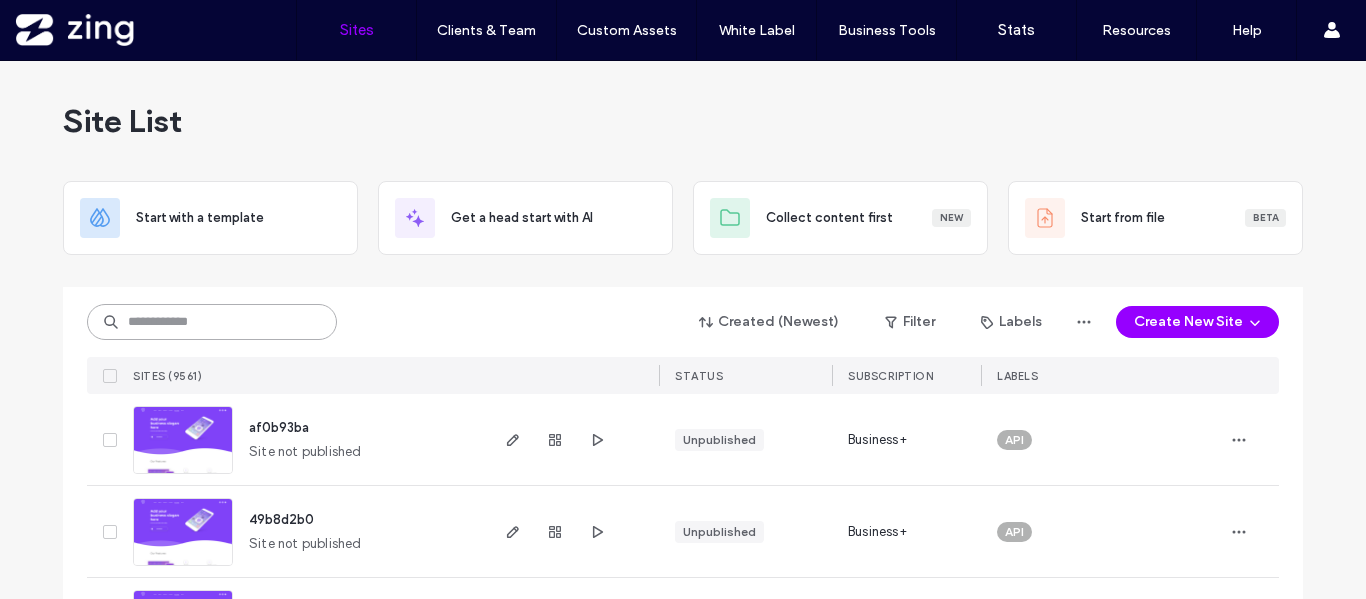 click at bounding box center [212, 322] 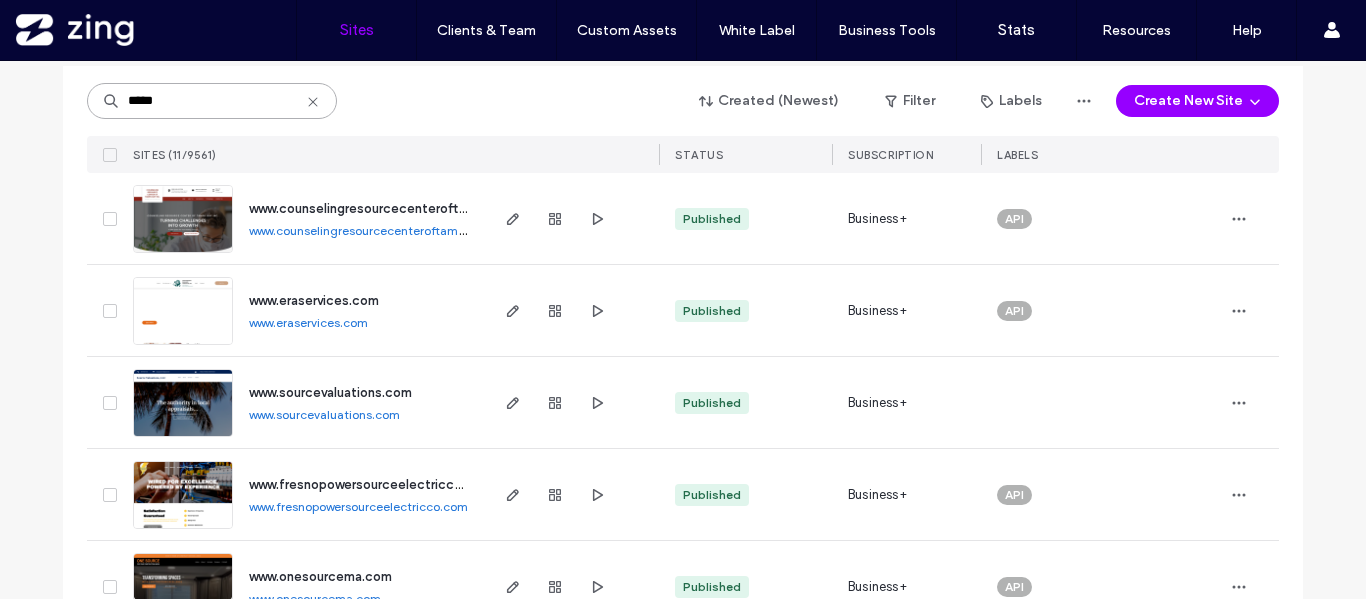 scroll, scrollTop: 114, scrollLeft: 0, axis: vertical 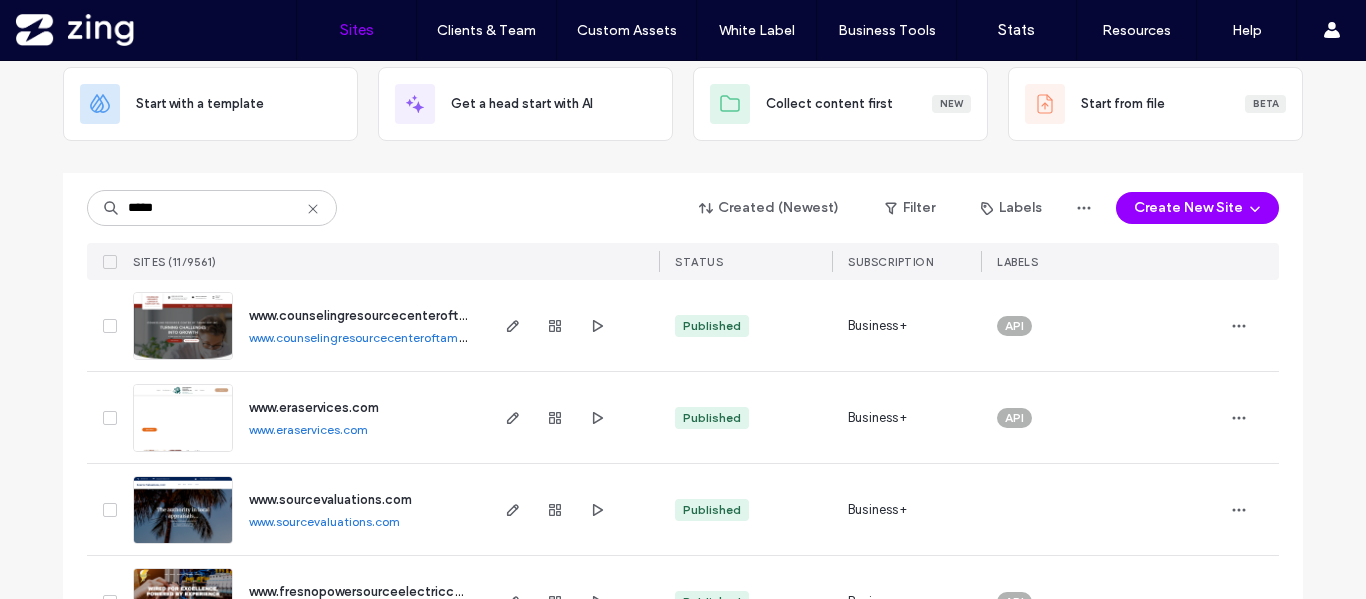click on "www.counselingresourcecenteroftampabay.com" at bounding box center (384, 337) 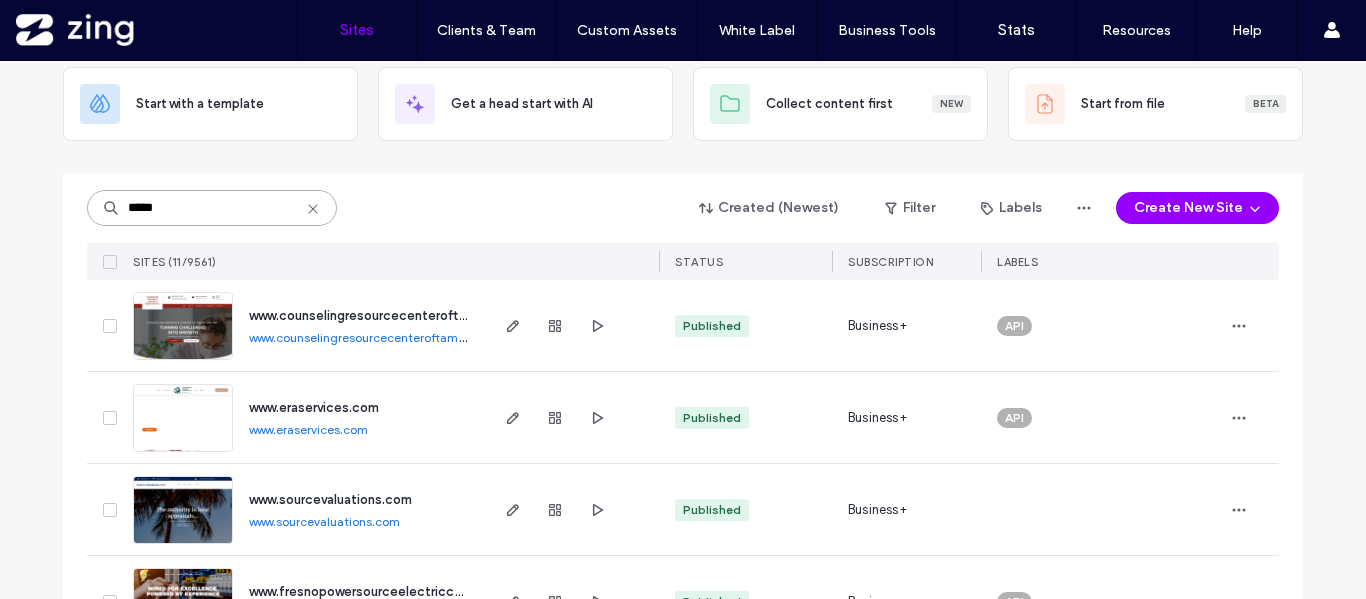 click on "*****" at bounding box center (212, 208) 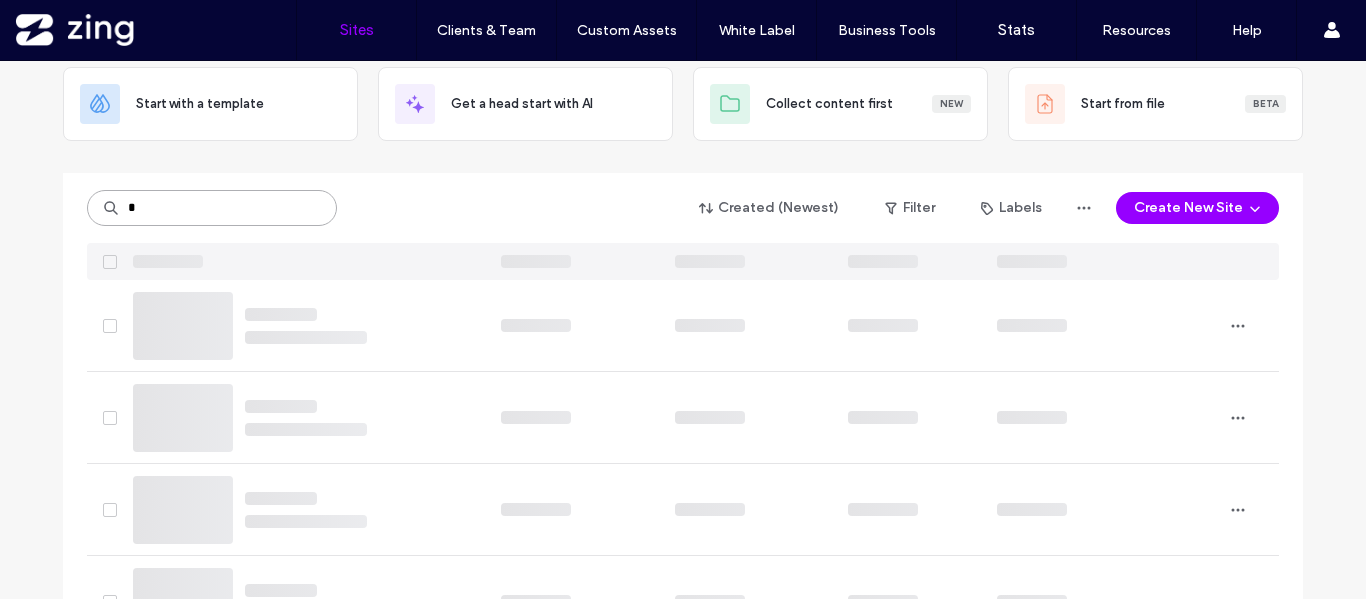 type on "*" 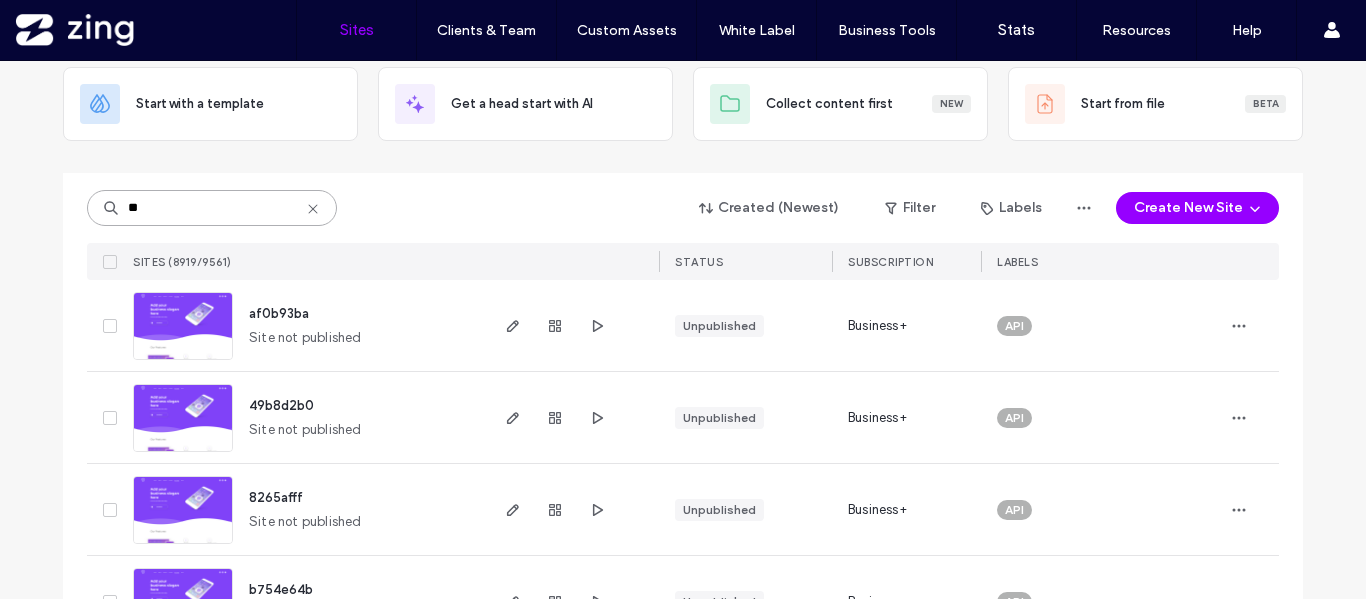 click on "**" at bounding box center (212, 208) 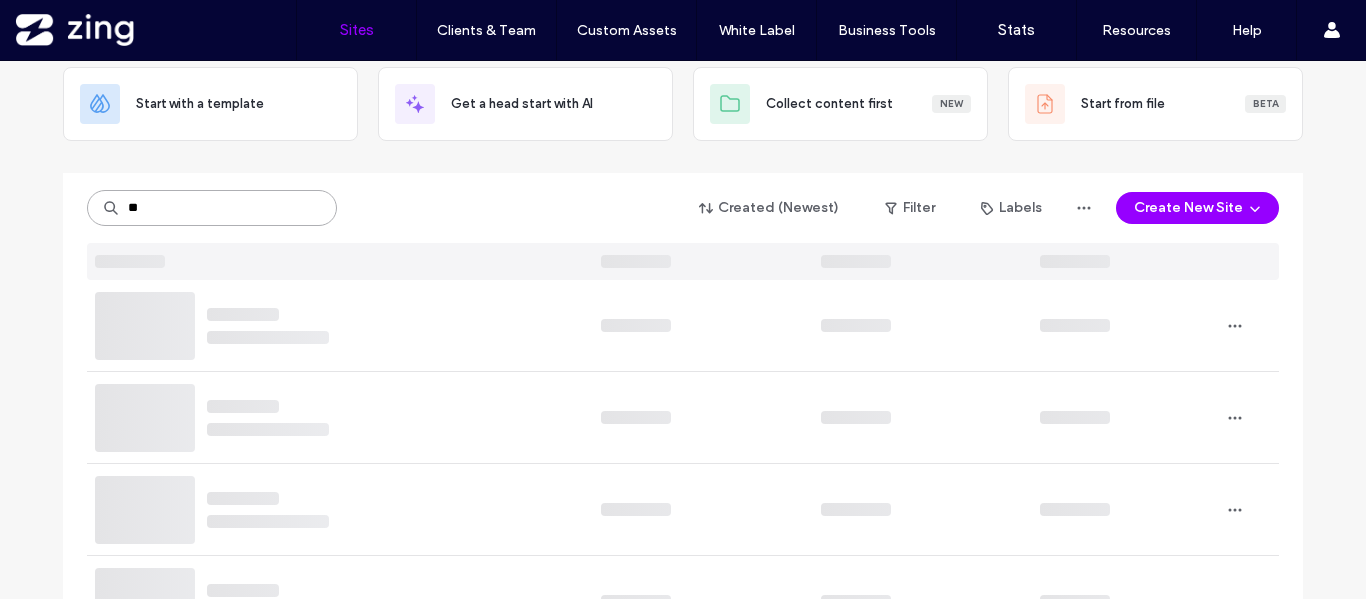 scroll, scrollTop: 0, scrollLeft: 0, axis: both 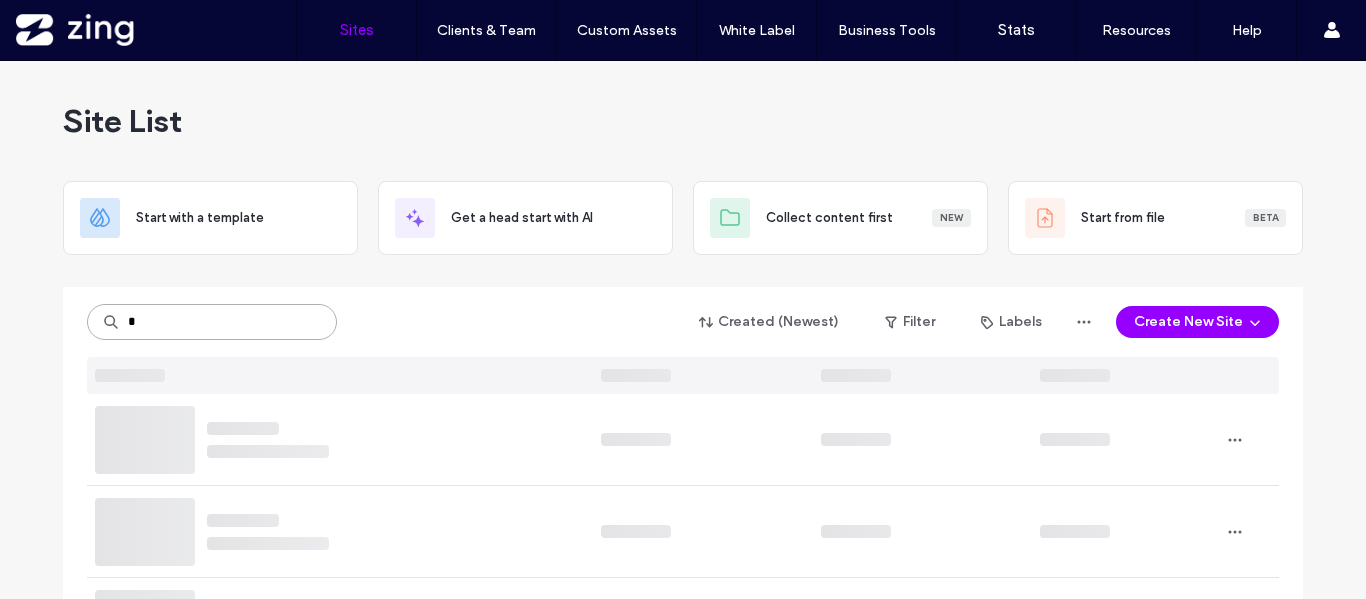 type on "*" 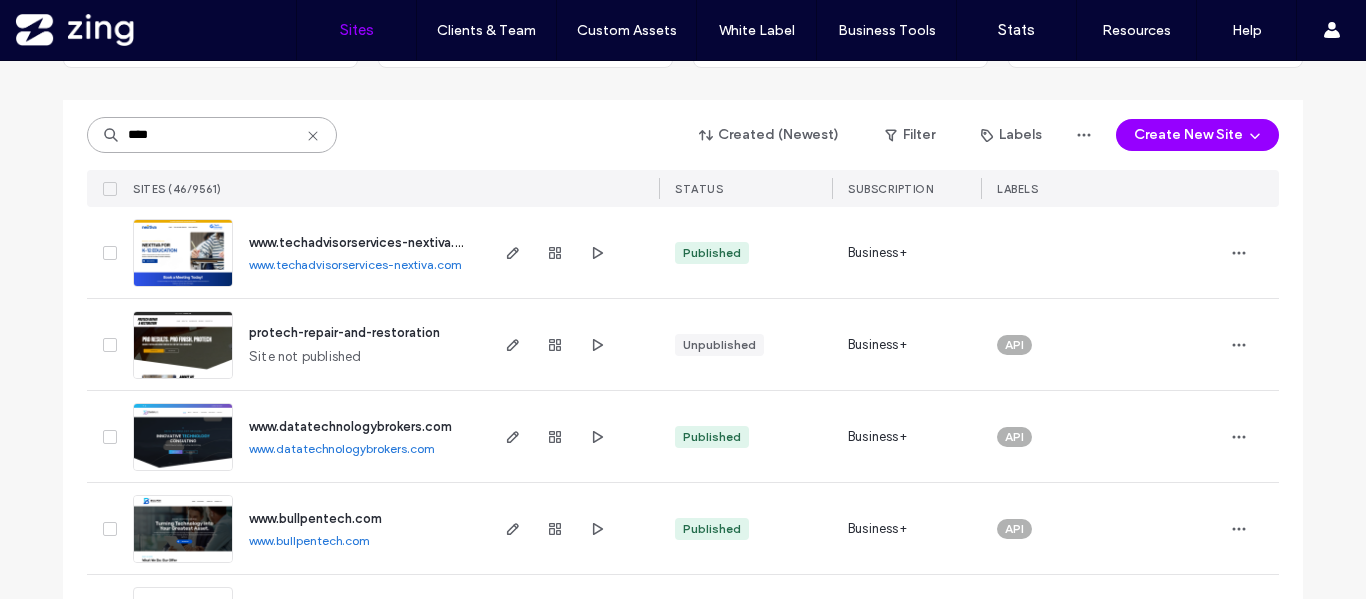 scroll, scrollTop: 290, scrollLeft: 0, axis: vertical 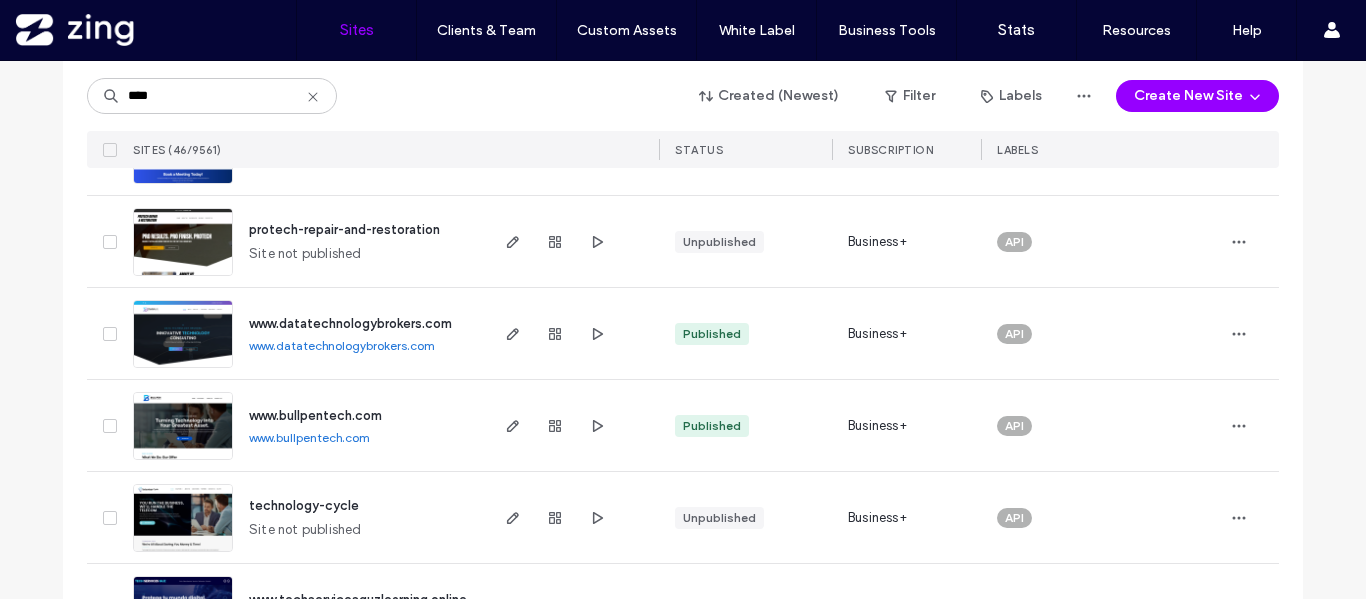 click on "www.datatechnologybrokers.com" at bounding box center (342, 345) 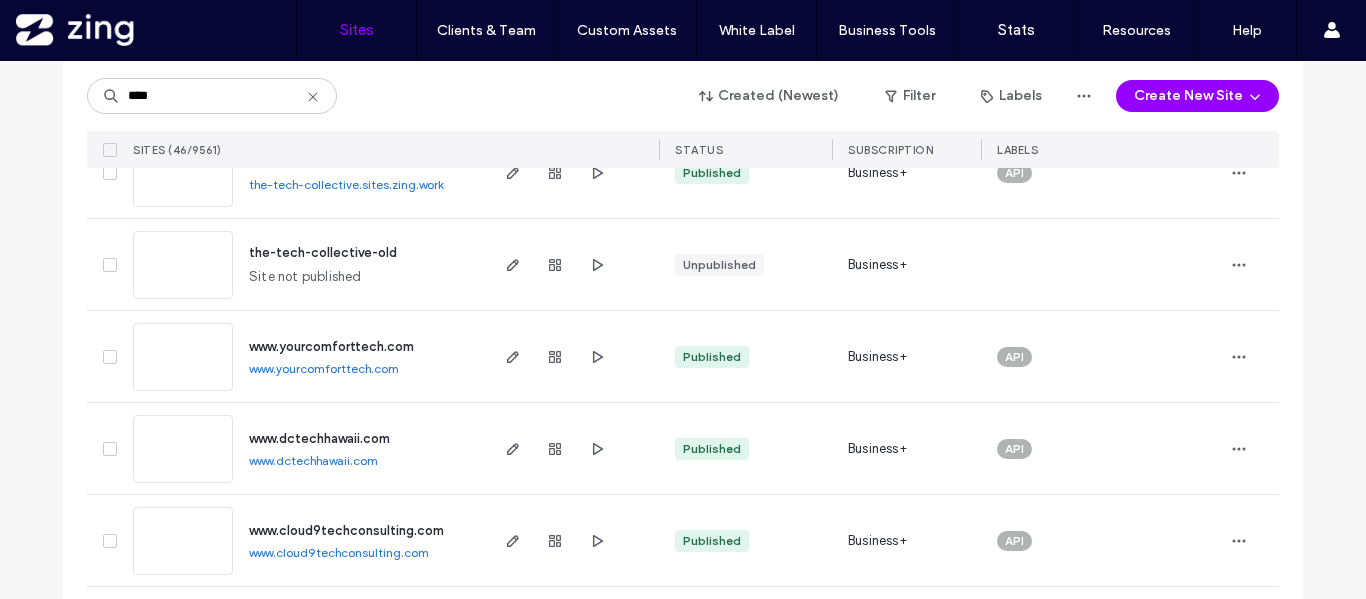scroll, scrollTop: 887, scrollLeft: 0, axis: vertical 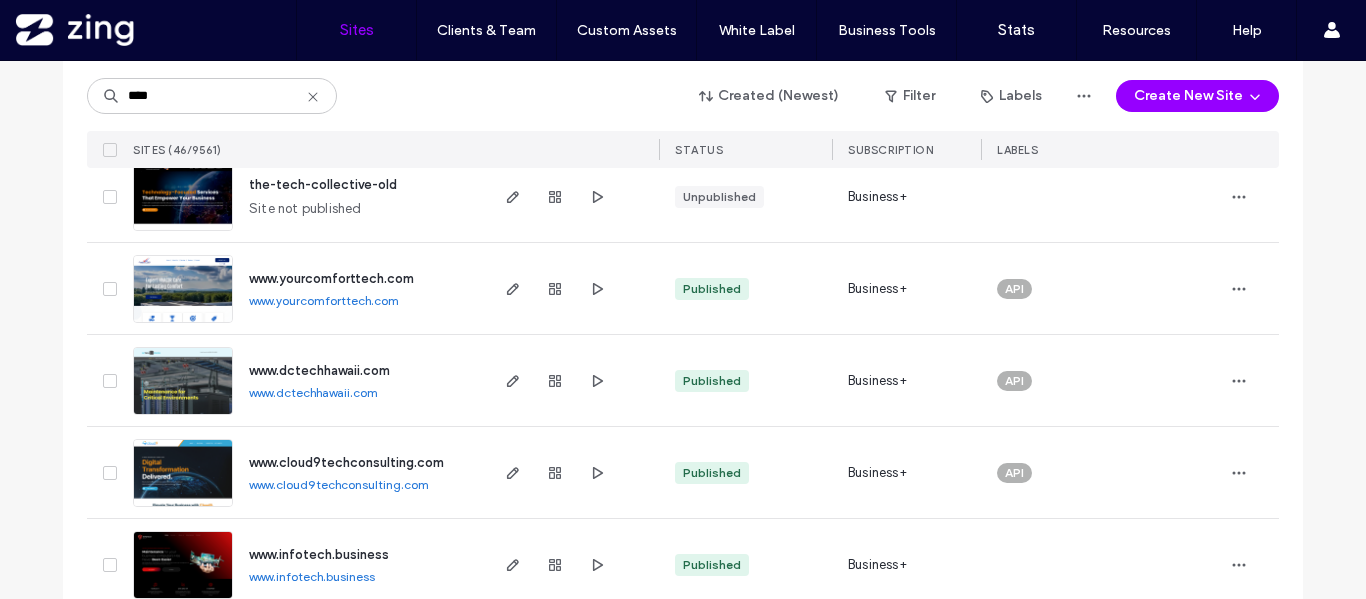 click on "www.cloud9techconsulting.com" at bounding box center (339, 484) 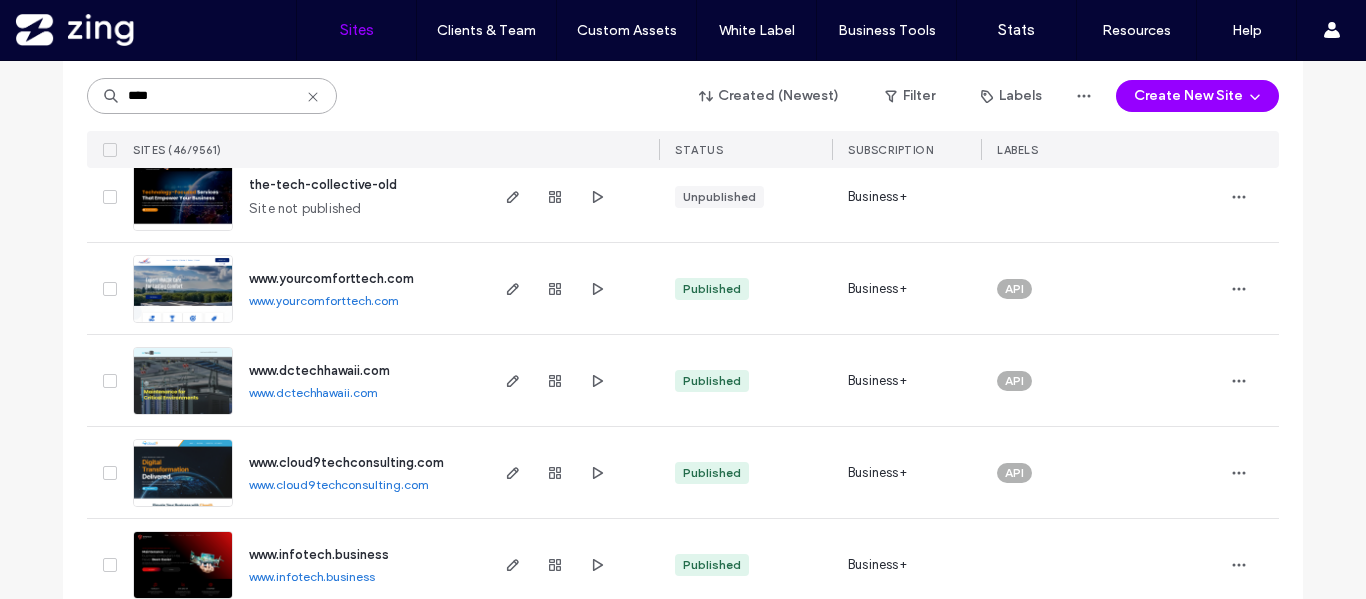 drag, startPoint x: 171, startPoint y: 97, endPoint x: 39, endPoint y: 111, distance: 132.74034 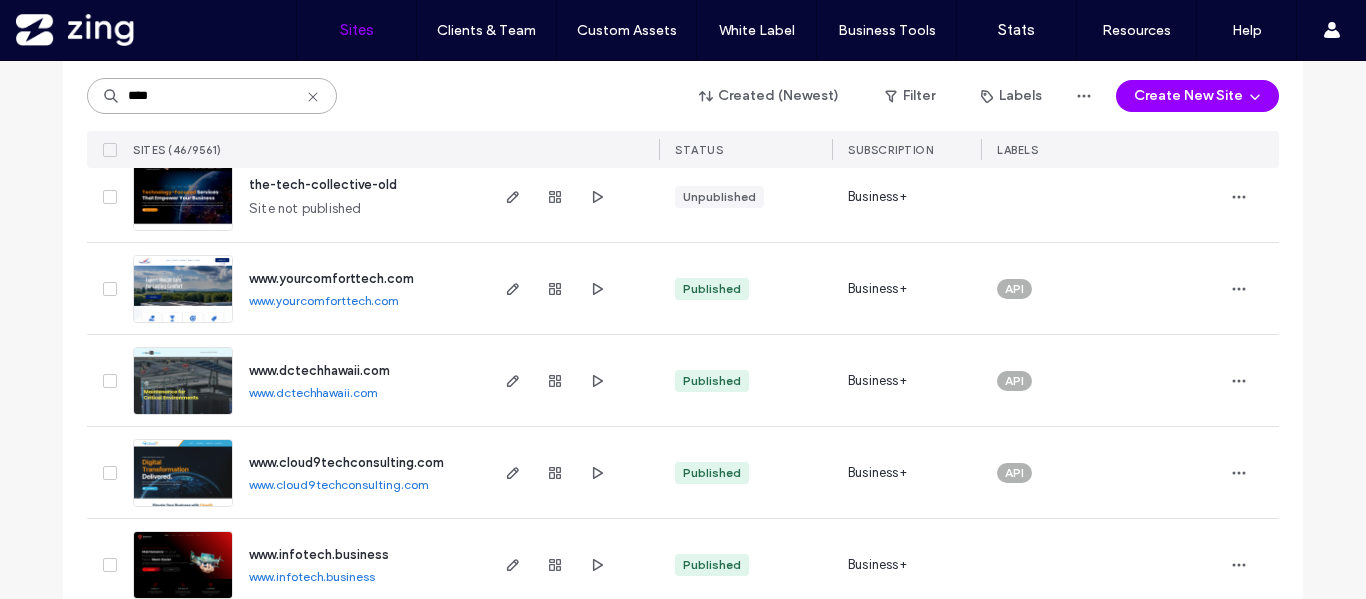 click on "Site List Start with a template Get a head start with AI Collect content first New Start from file Beta **** Created (Newest) Filter Labels Create New Site SITES (46/9561) STATUS SUBSCRIPTION LABELS www.techadvisorservices-nextiva.com www.techadvisorservices-nextiva.com Published Business+ protech-repair-and-restoration Site not published Unpublished Business+ API www.datatechnologybrokers.com www.datatechnologybrokers.com Published Business+ API www.bullpentech.com www.bullpentech.com Published Business+ API technology-cycle Site not published Unpublished Business+ API www.techservicesguzlearning.online www.techservicesguzlearning.online Published Business+ the-tech-collective the-tech-collective.sites.zing.work Published Business+ API the-tech-collective-old Site not published Unpublished Business+ www.yourcomforttech.com www.yourcomforttech.com Published Business+ API www.dctechhawaii.com www.dctechhawaii.com Published Business+ API www.cloud9techconsulting.com www.cloud9techconsulting.com Published API" at bounding box center (683, 1468) 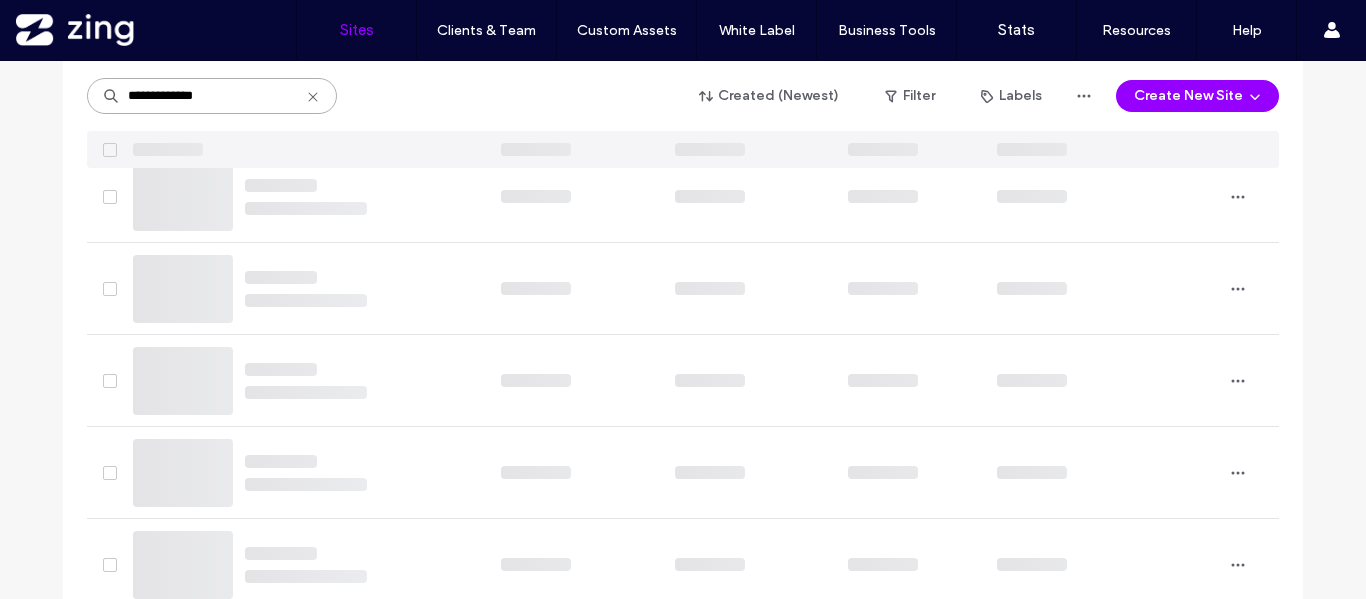 drag, startPoint x: 180, startPoint y: 97, endPoint x: 352, endPoint y: 90, distance: 172.14238 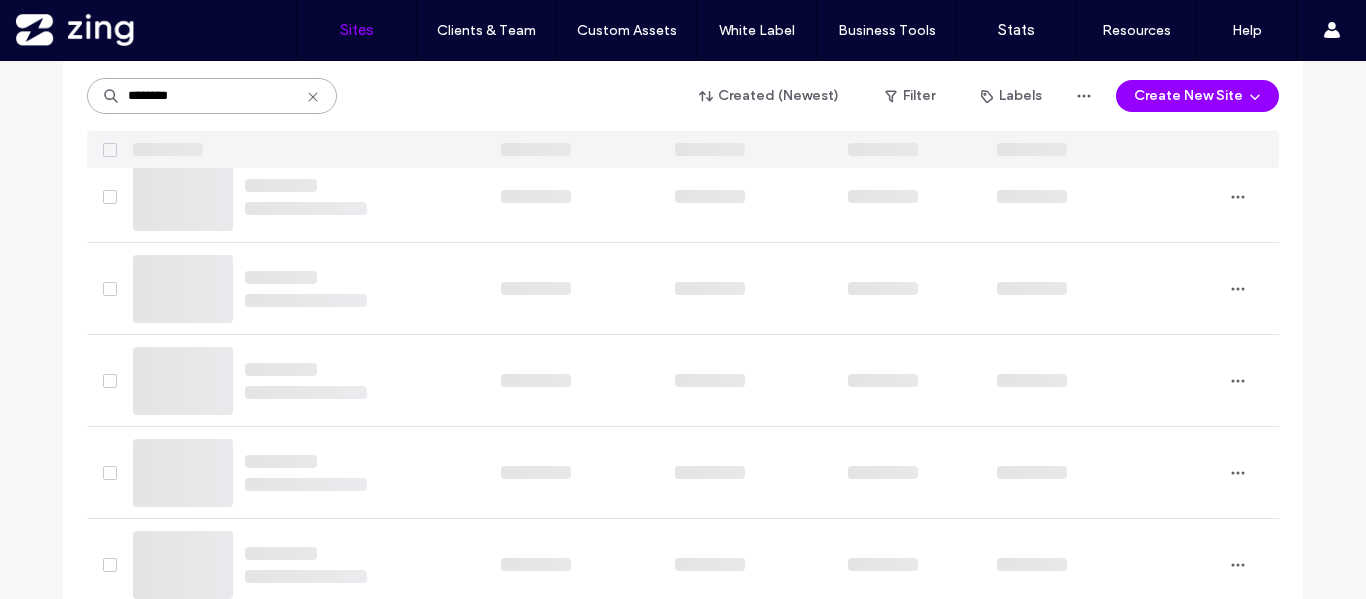 type on "********" 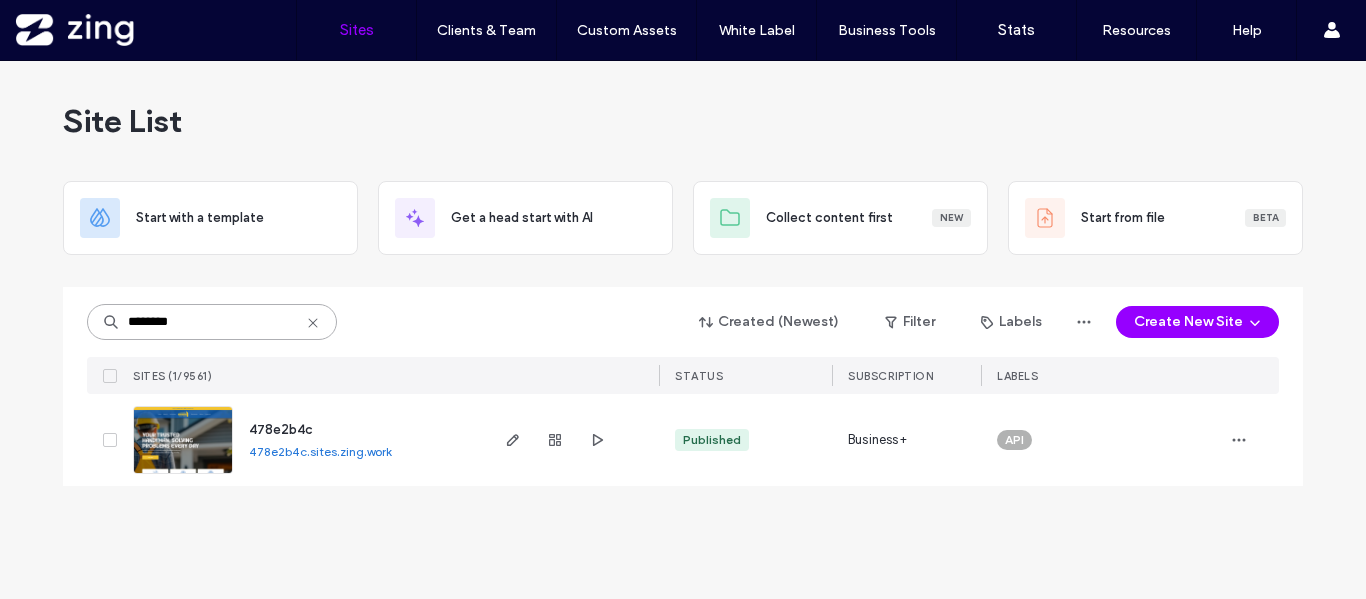 scroll, scrollTop: 0, scrollLeft: 0, axis: both 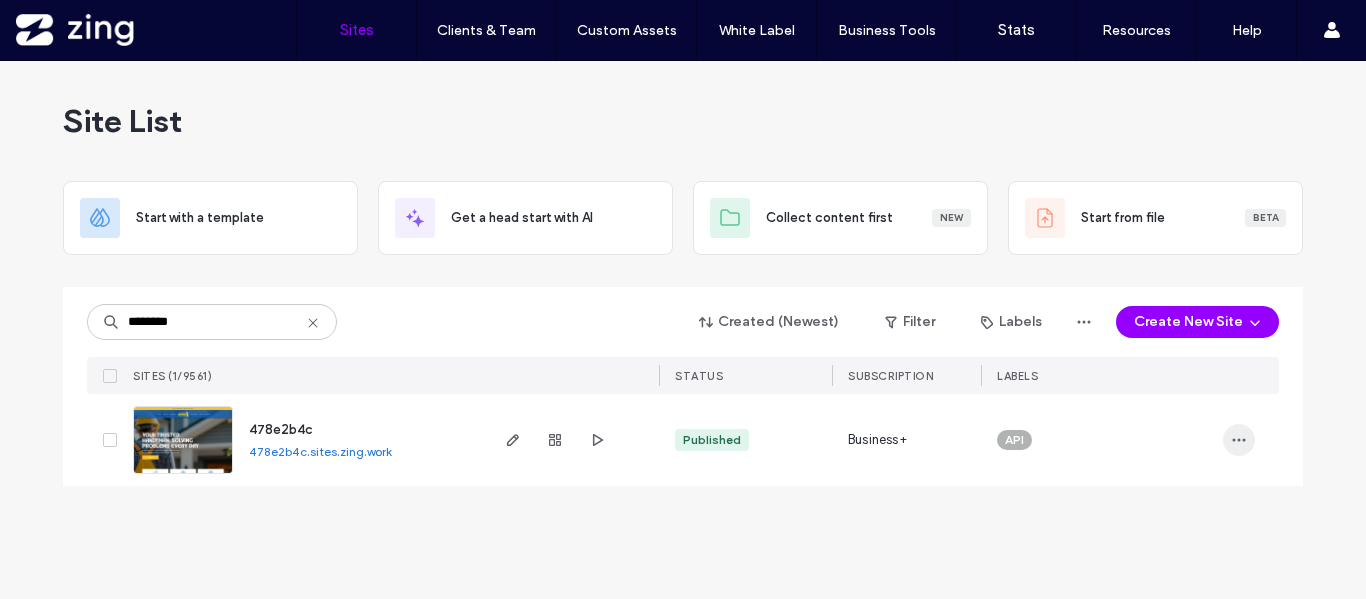 click 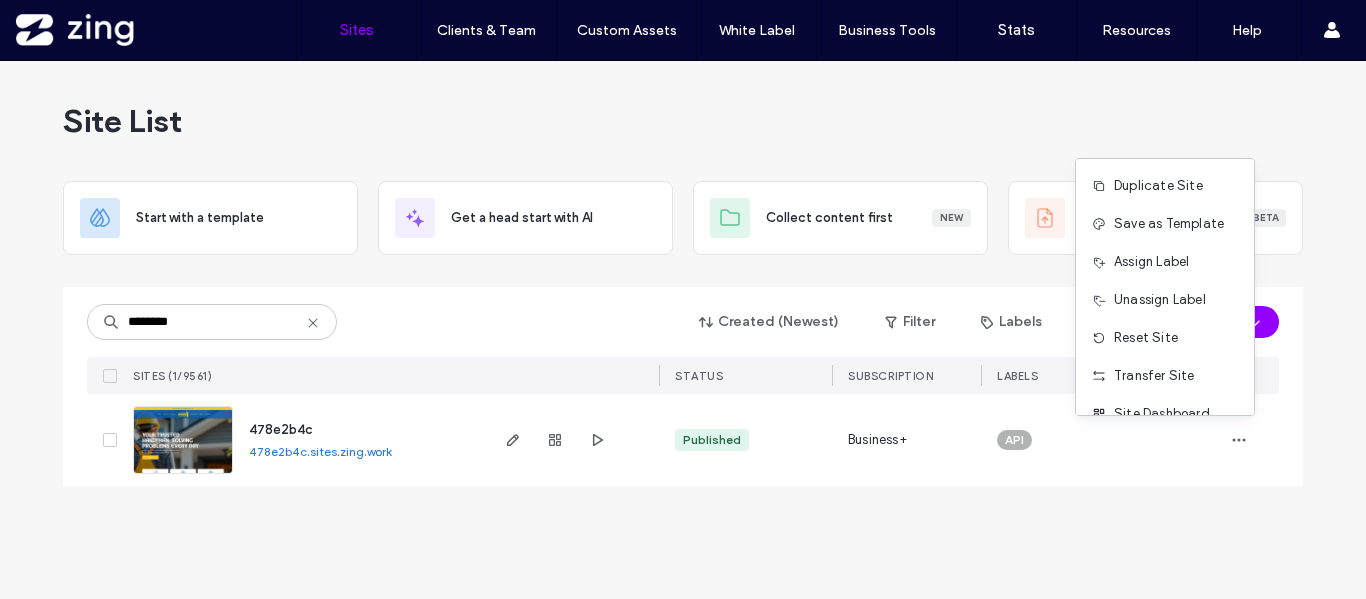 scroll, scrollTop: 64, scrollLeft: 0, axis: vertical 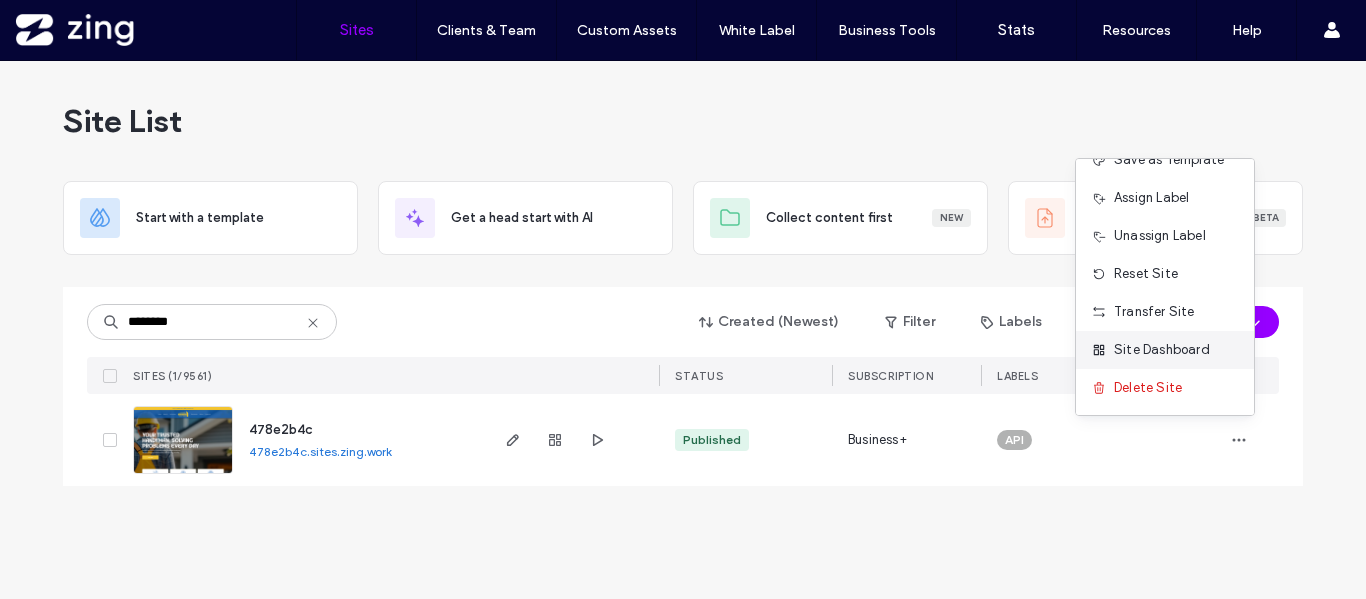 click on "Site Dashboard" at bounding box center [1162, 350] 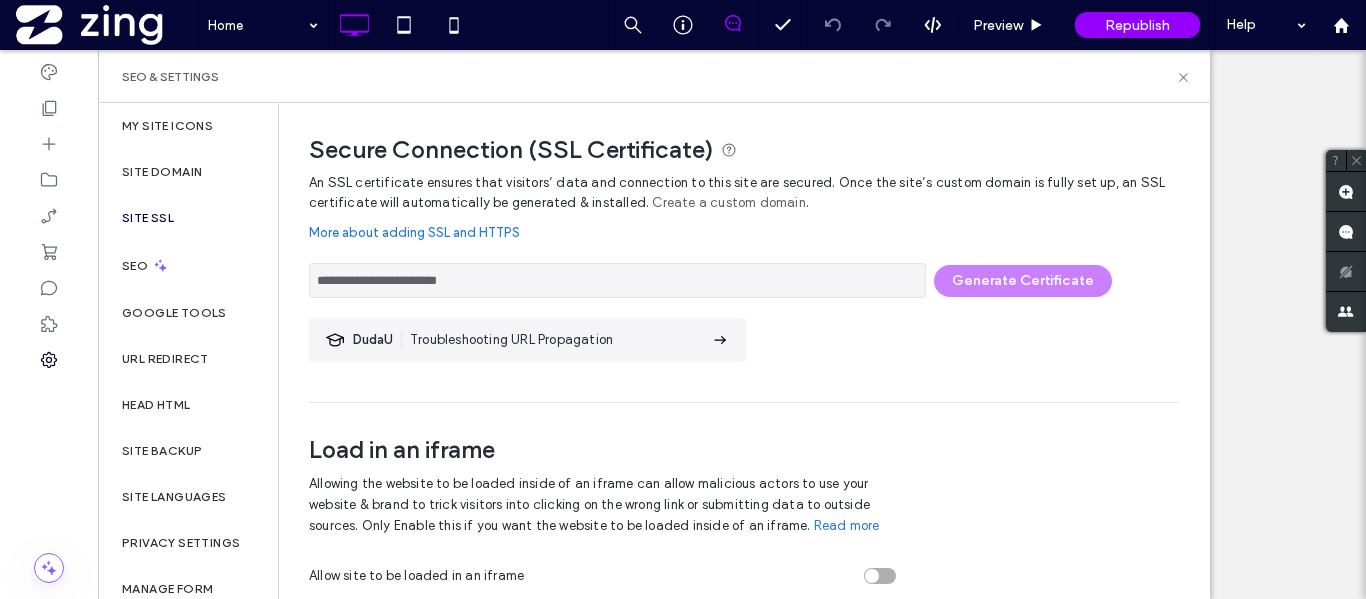scroll, scrollTop: 0, scrollLeft: 0, axis: both 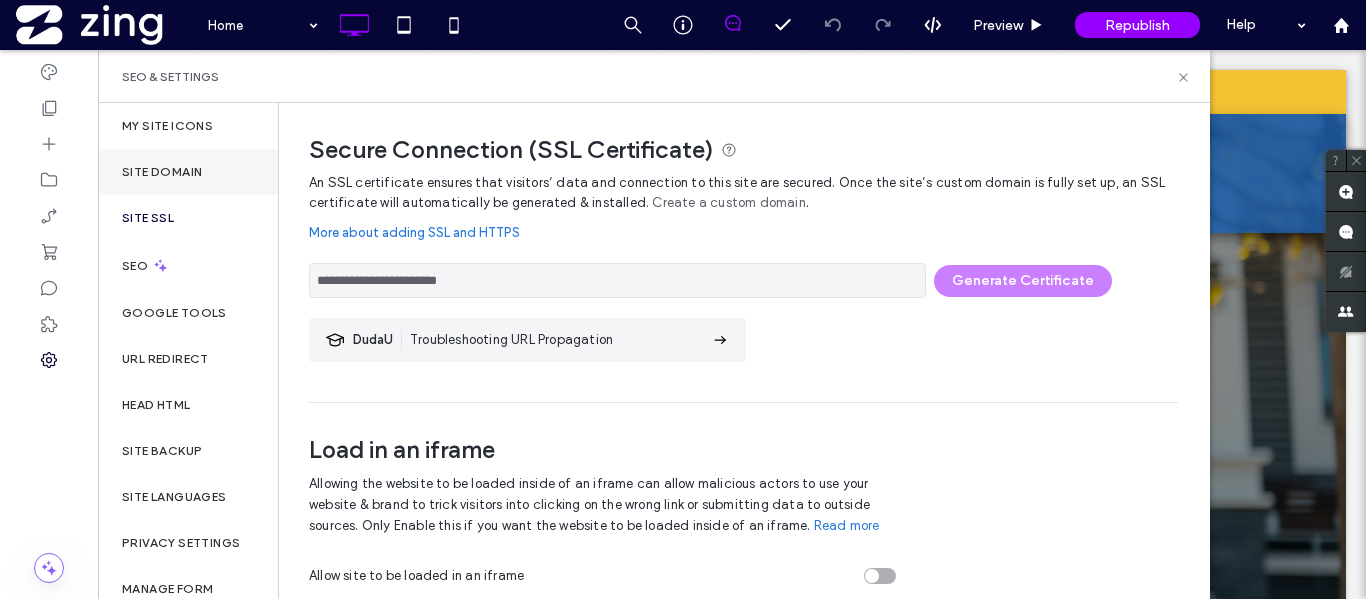 click on "Site Domain" at bounding box center [188, 172] 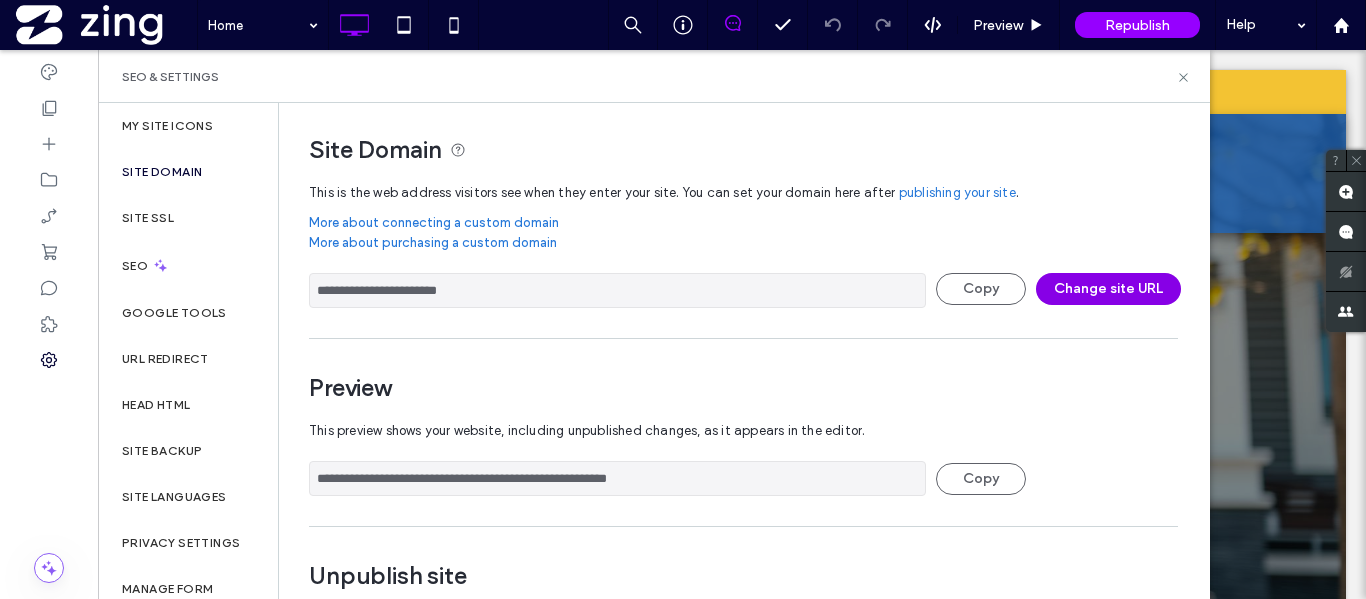click on "Change site URL" at bounding box center (1108, 289) 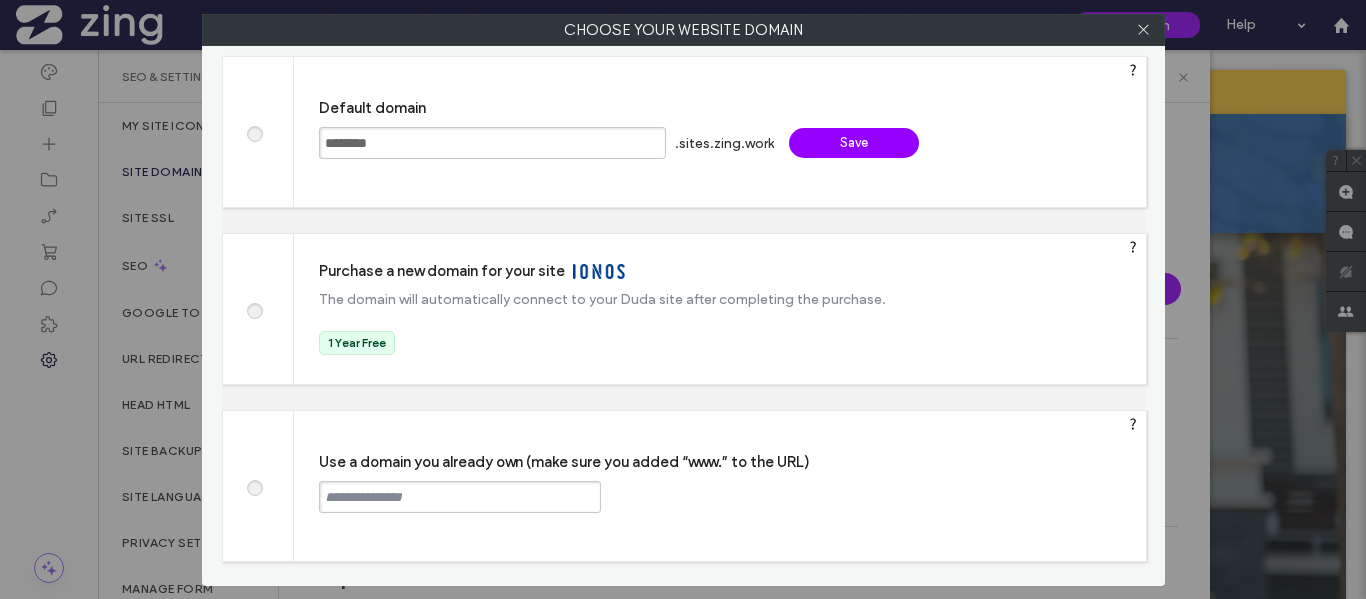 click at bounding box center [460, 497] 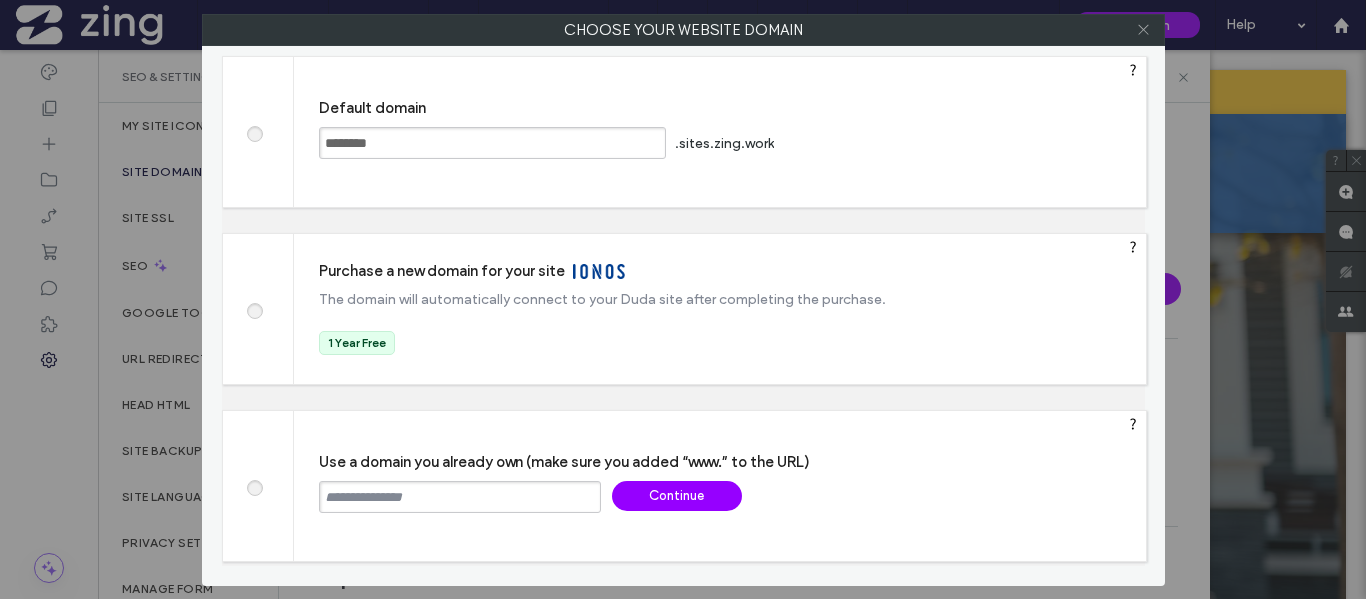 click 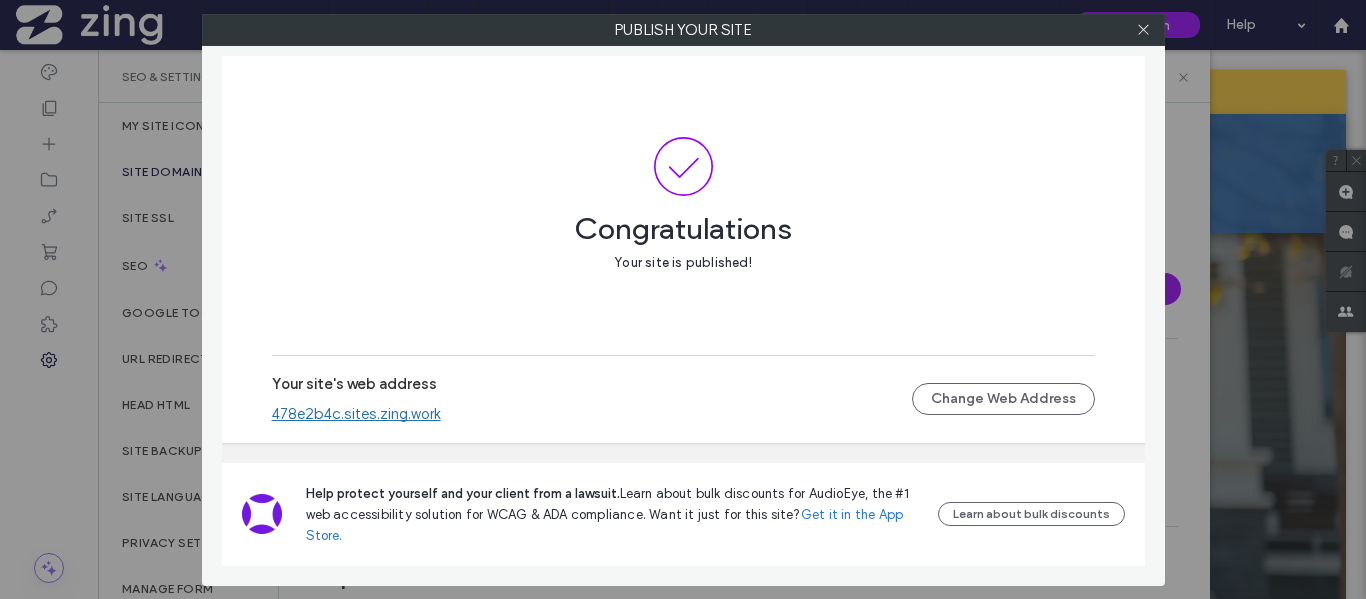 click 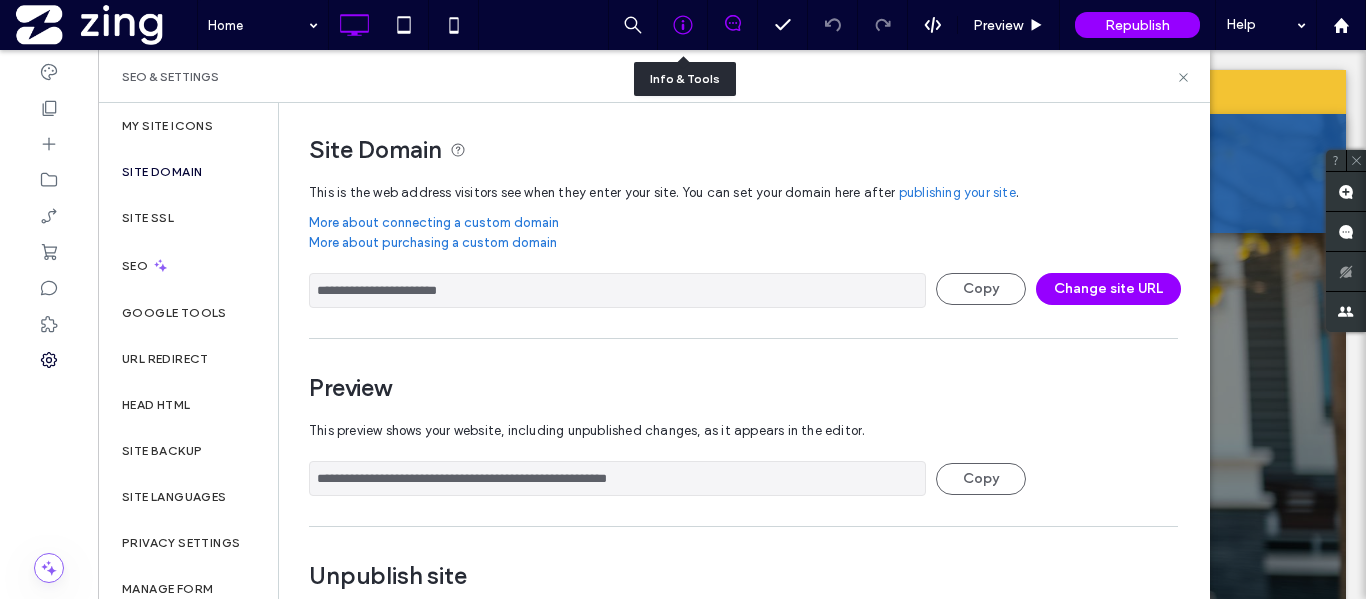 click 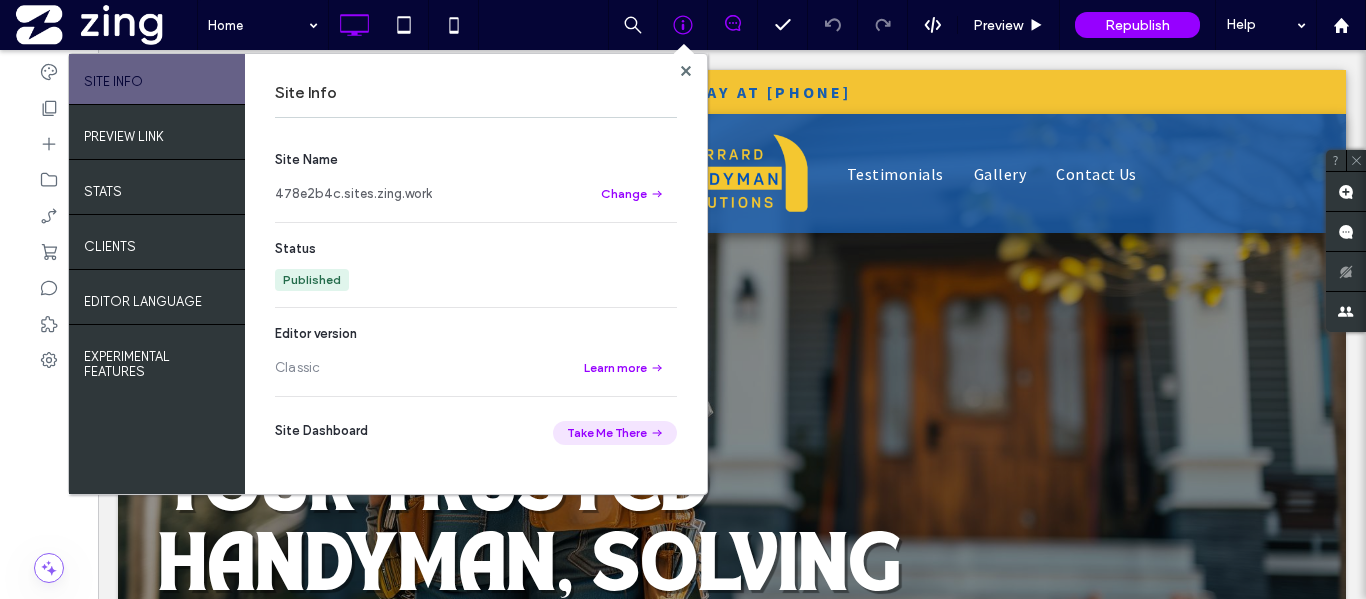 click on "Take Me There" at bounding box center [615, 433] 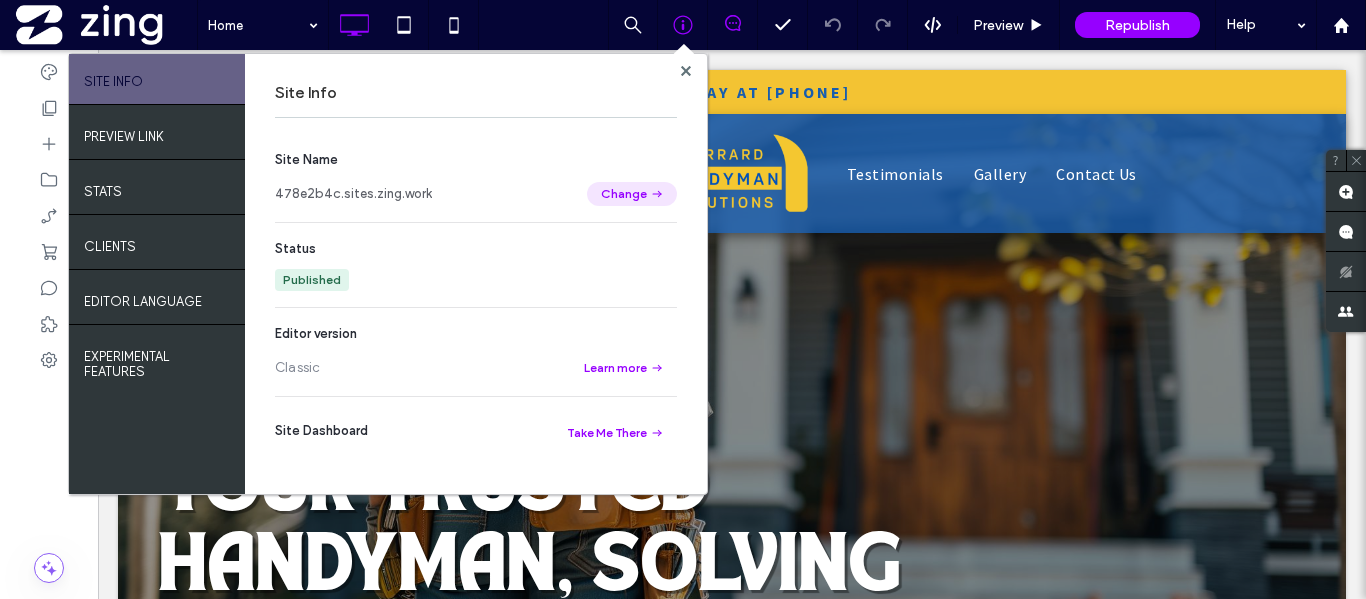 click on "Change" at bounding box center [632, 194] 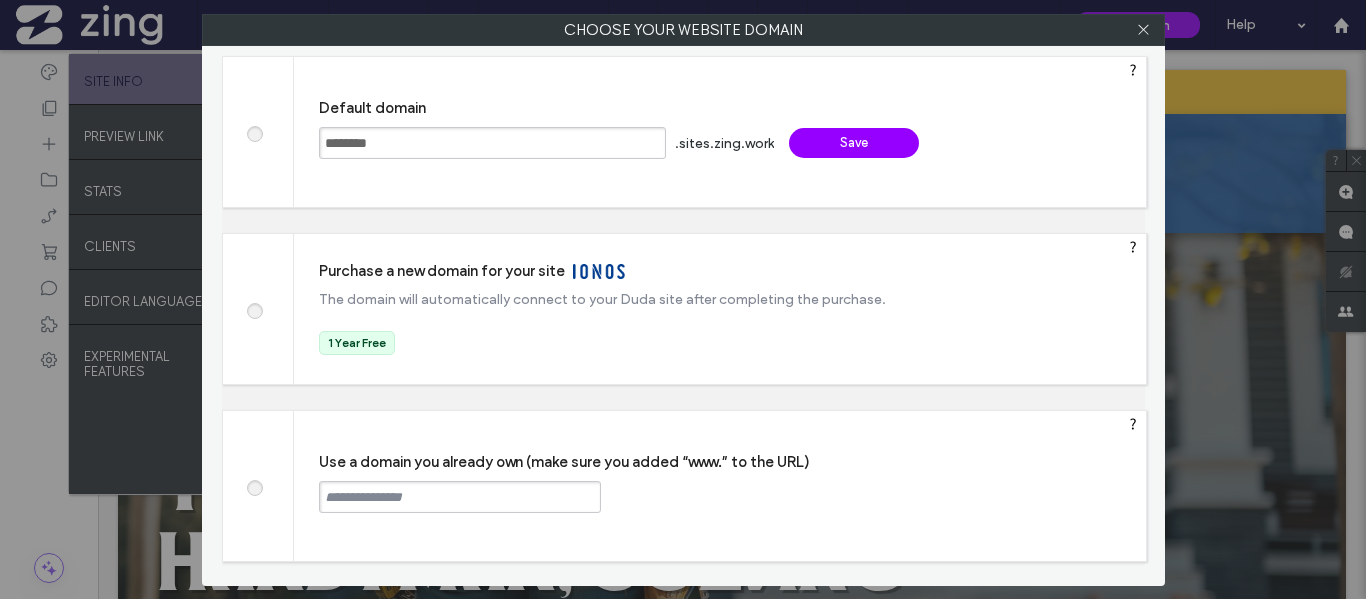 click at bounding box center [460, 497] 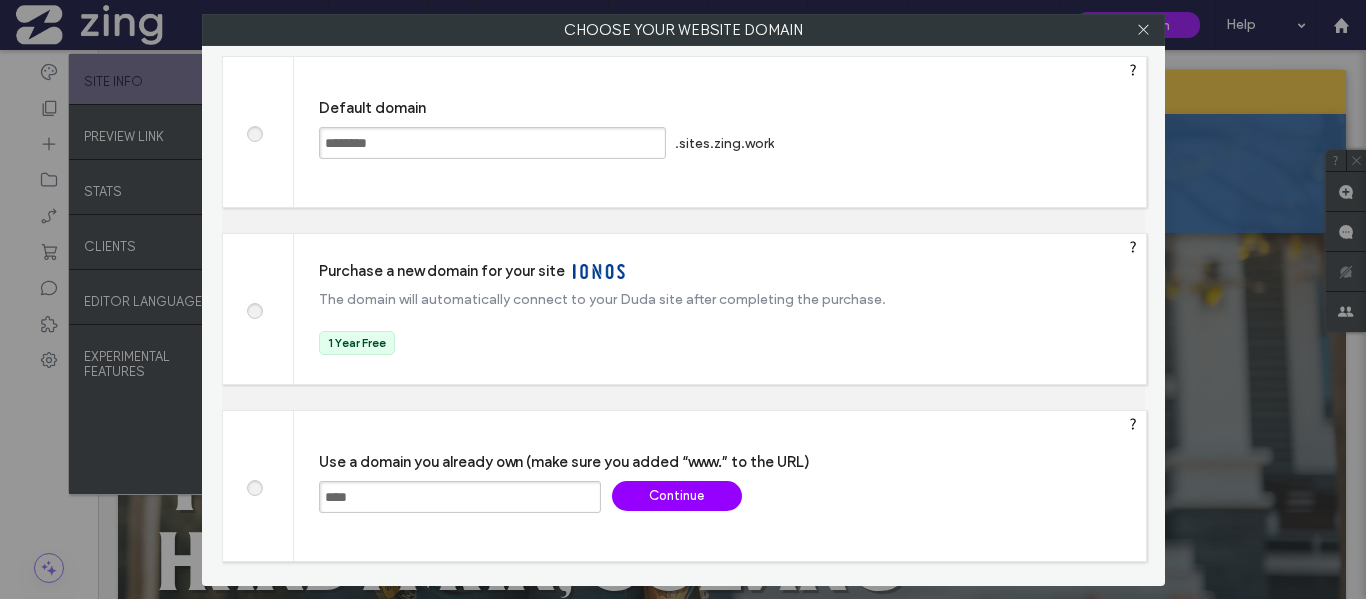 paste on "**********" 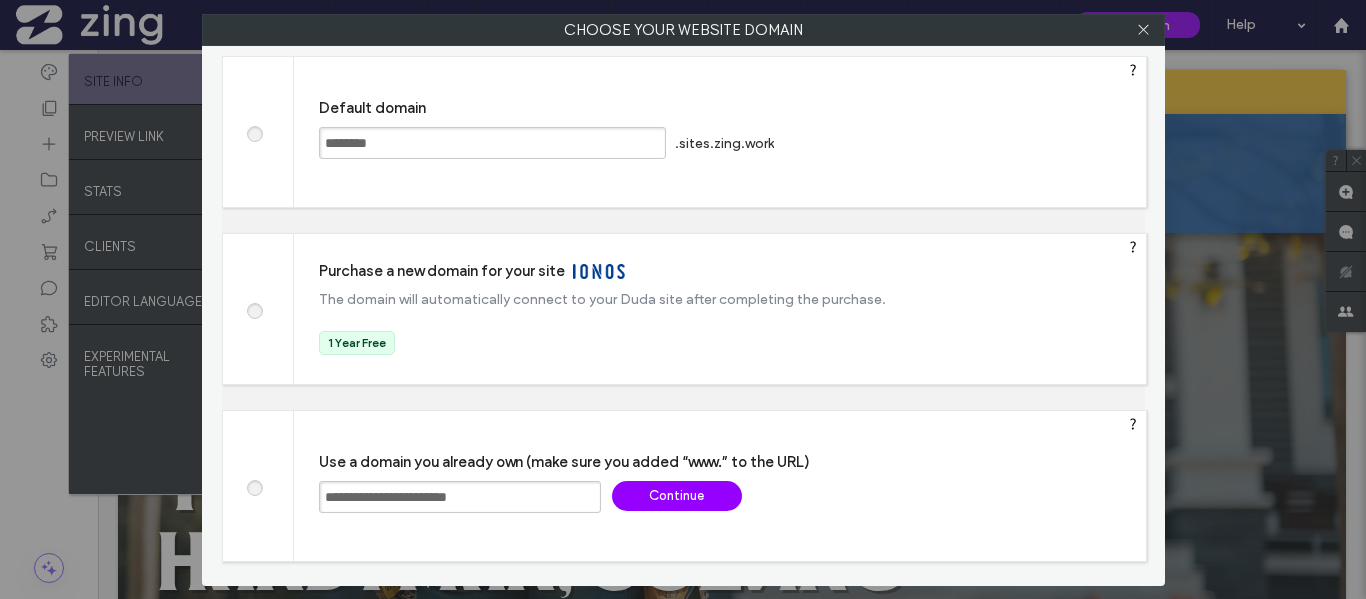 type on "**********" 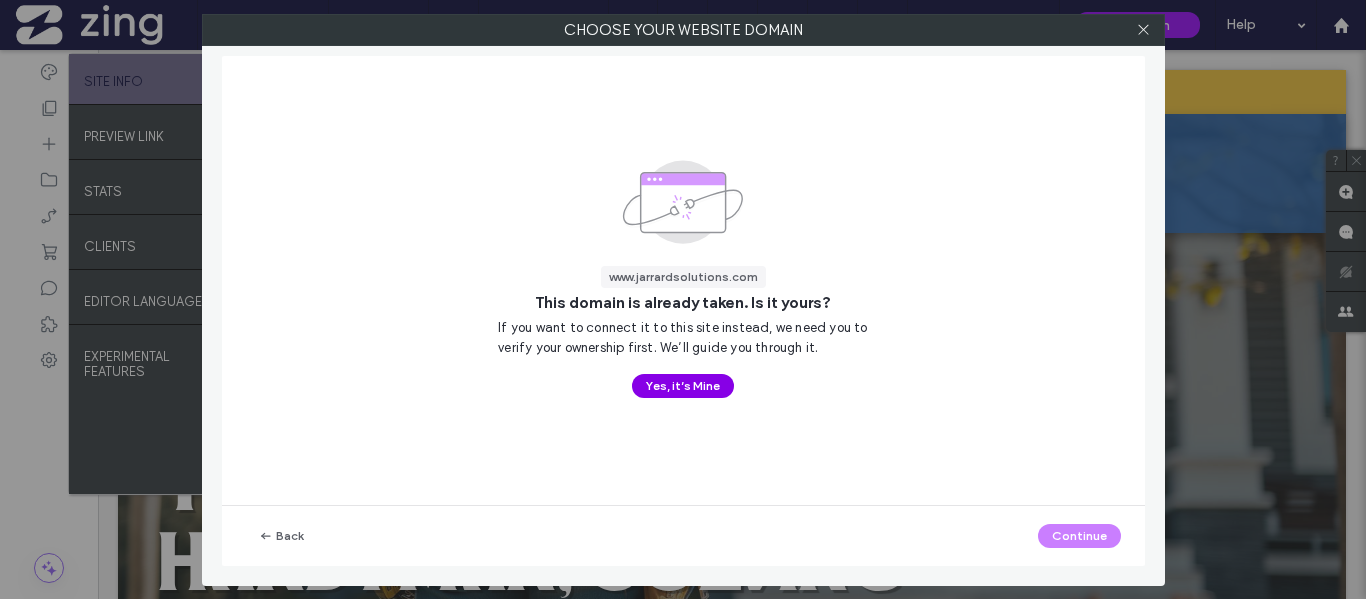 click on "Yes, it’s Mine" at bounding box center [683, 386] 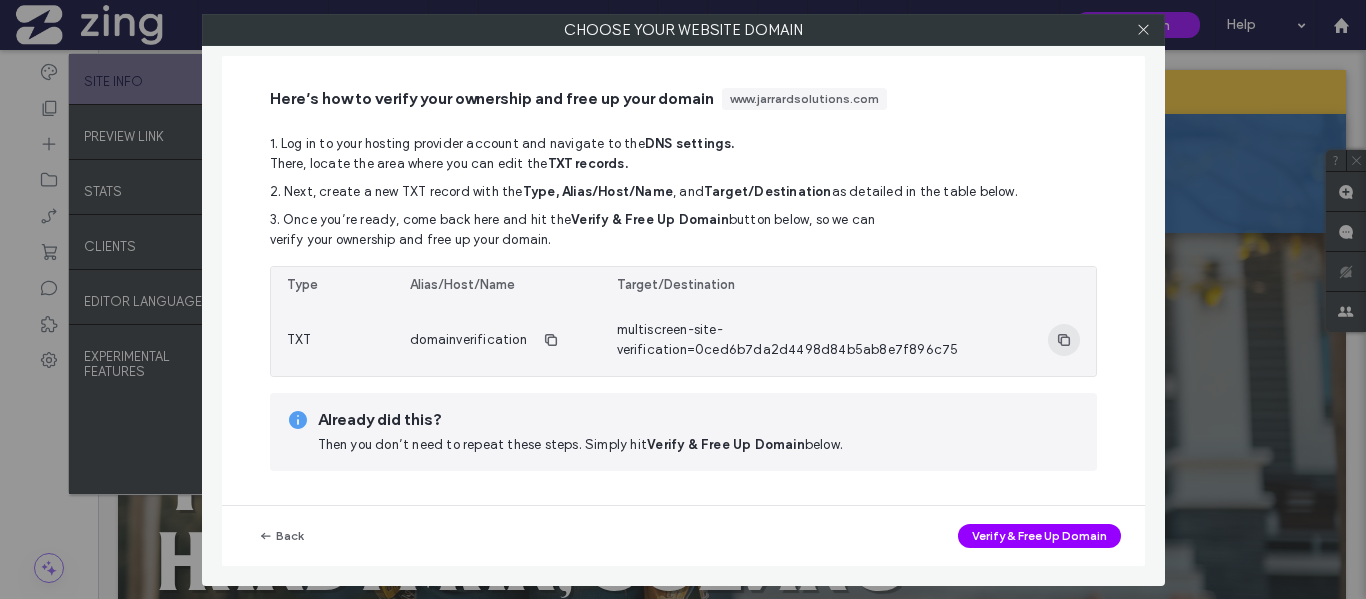 click at bounding box center [1064, 340] 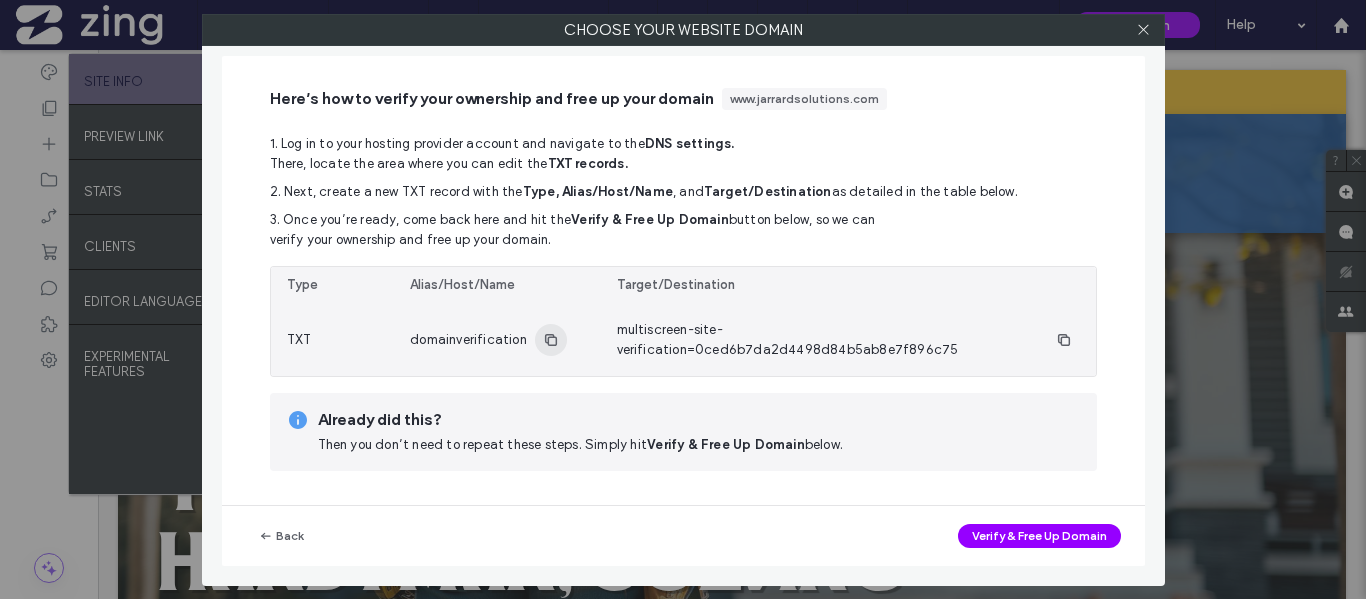 click 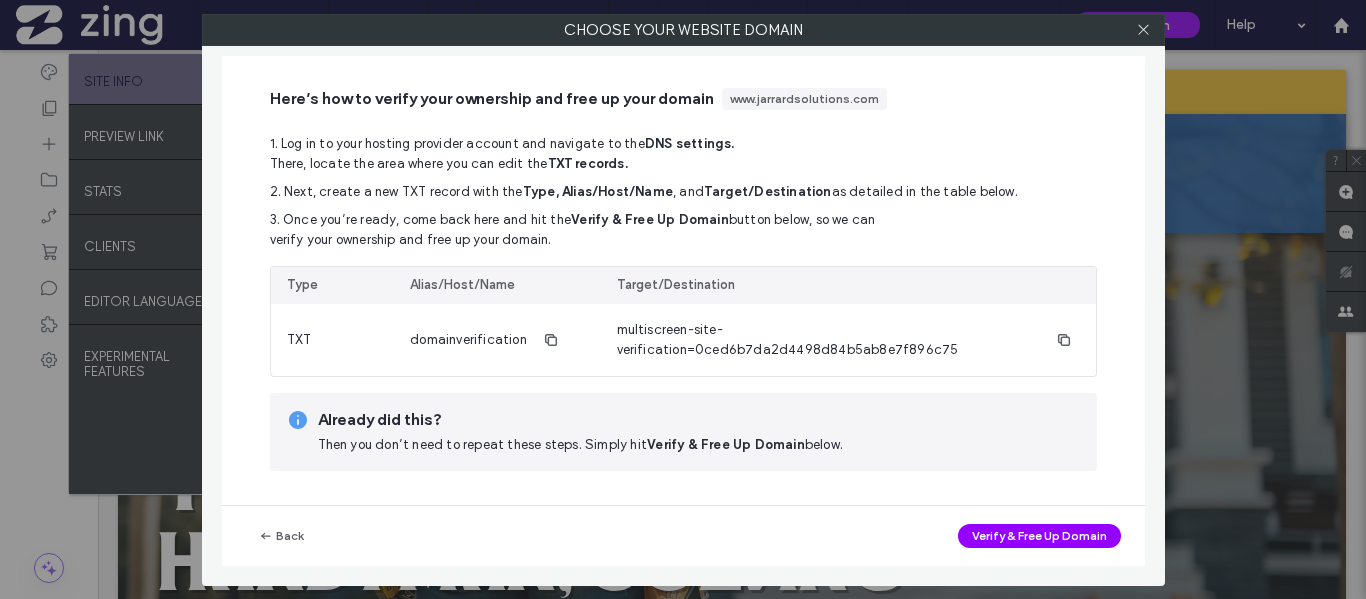 type 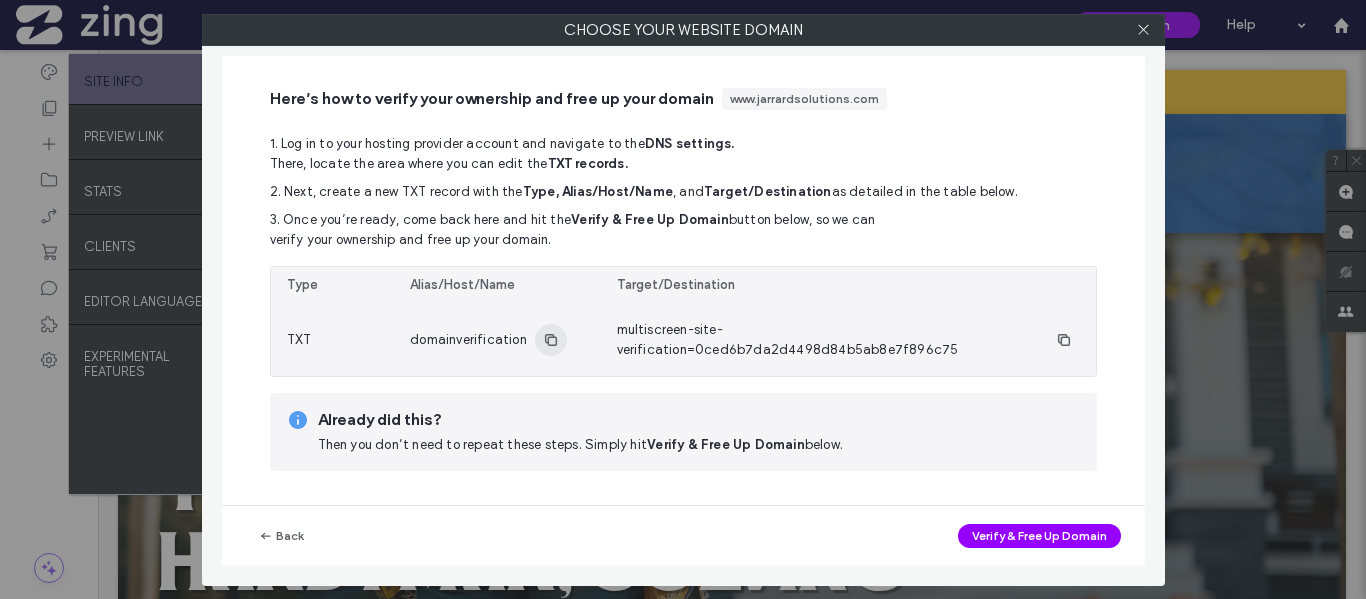 click 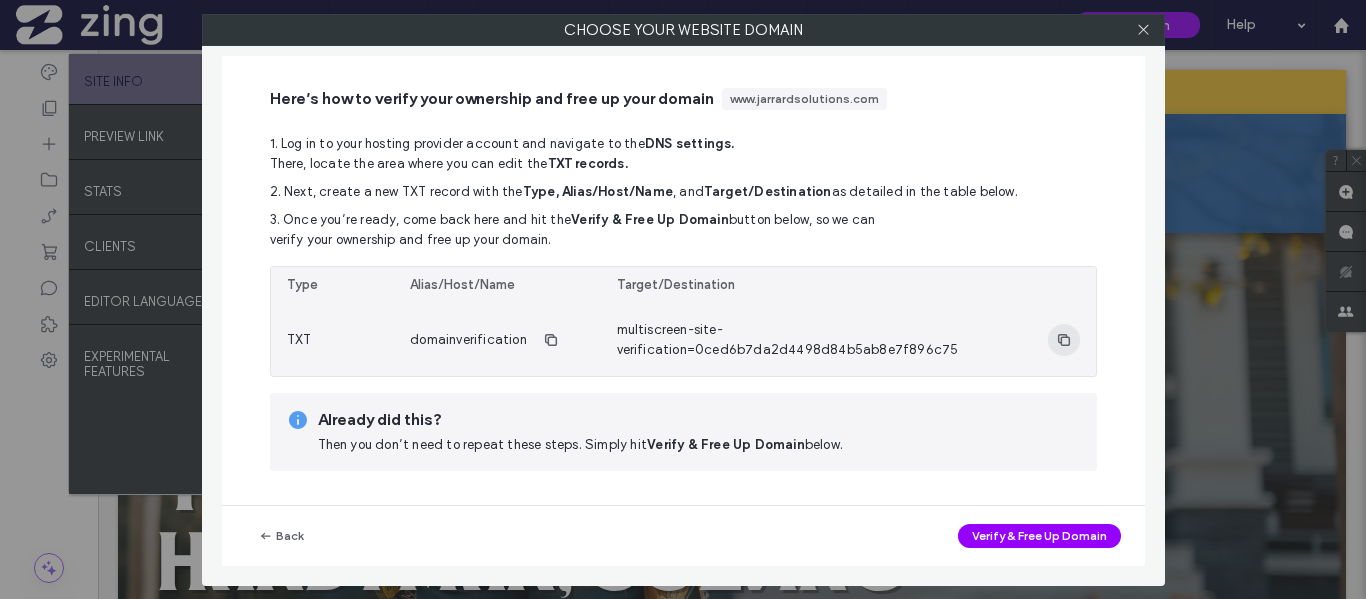 click 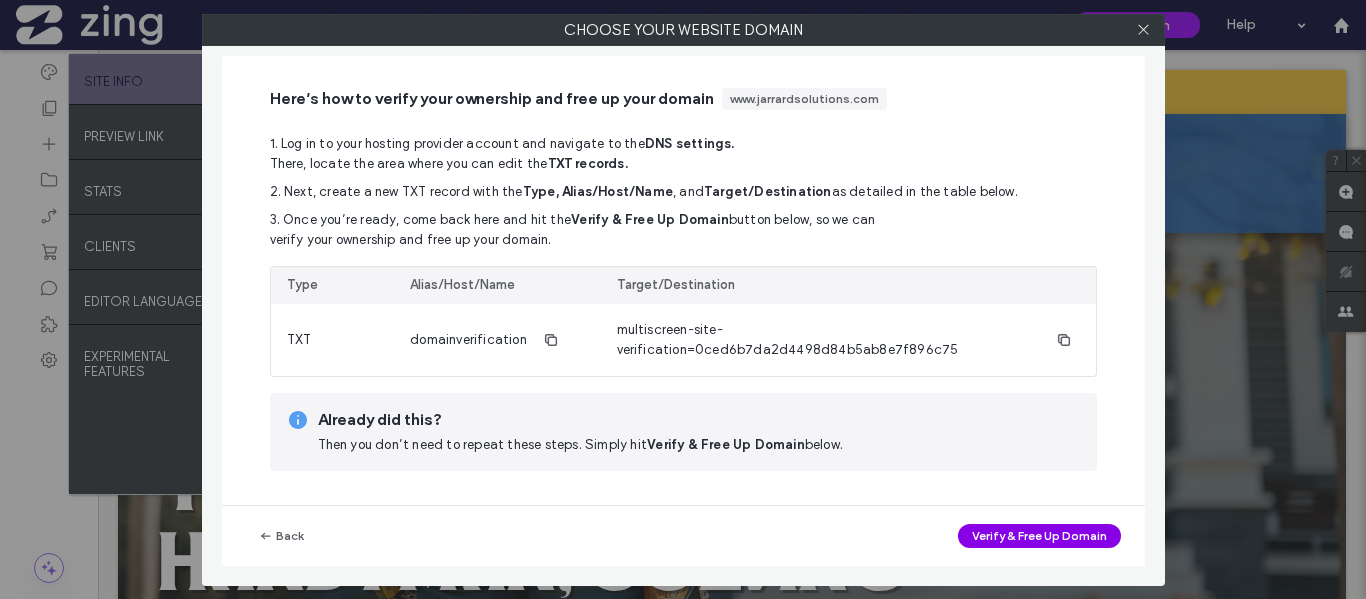 click on "Verify & Free Up Domain" at bounding box center (1039, 536) 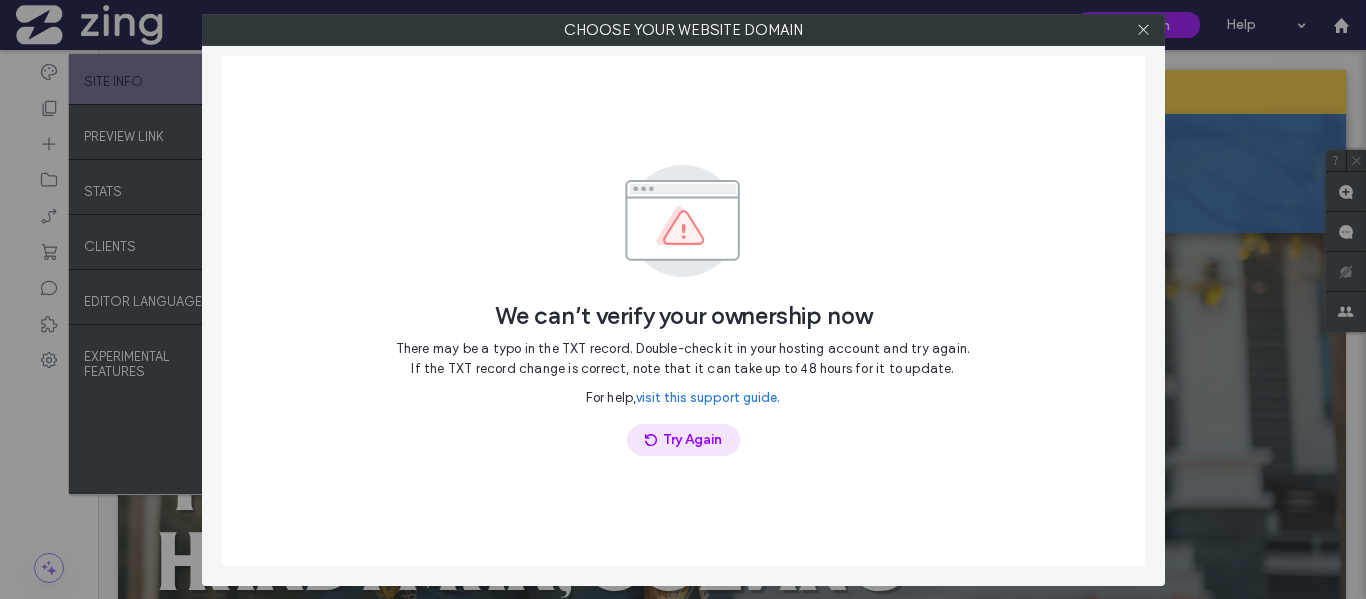 click on "Try Again" at bounding box center [683, 440] 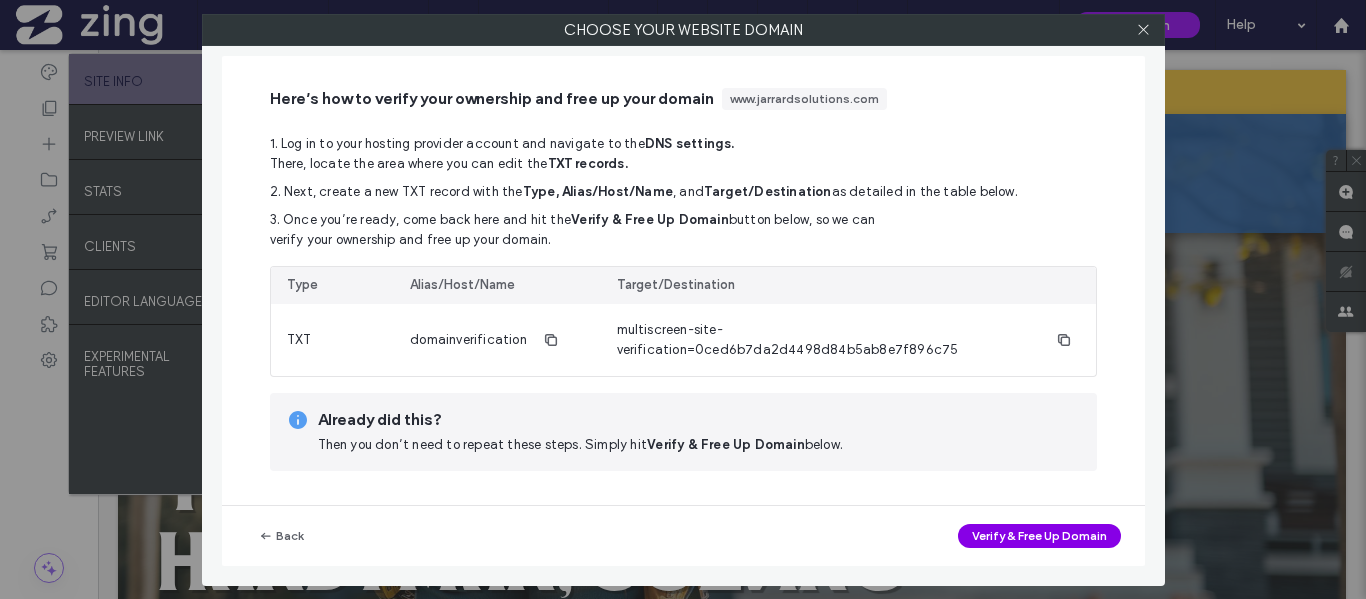click on "Verify & Free Up Domain" at bounding box center [1039, 536] 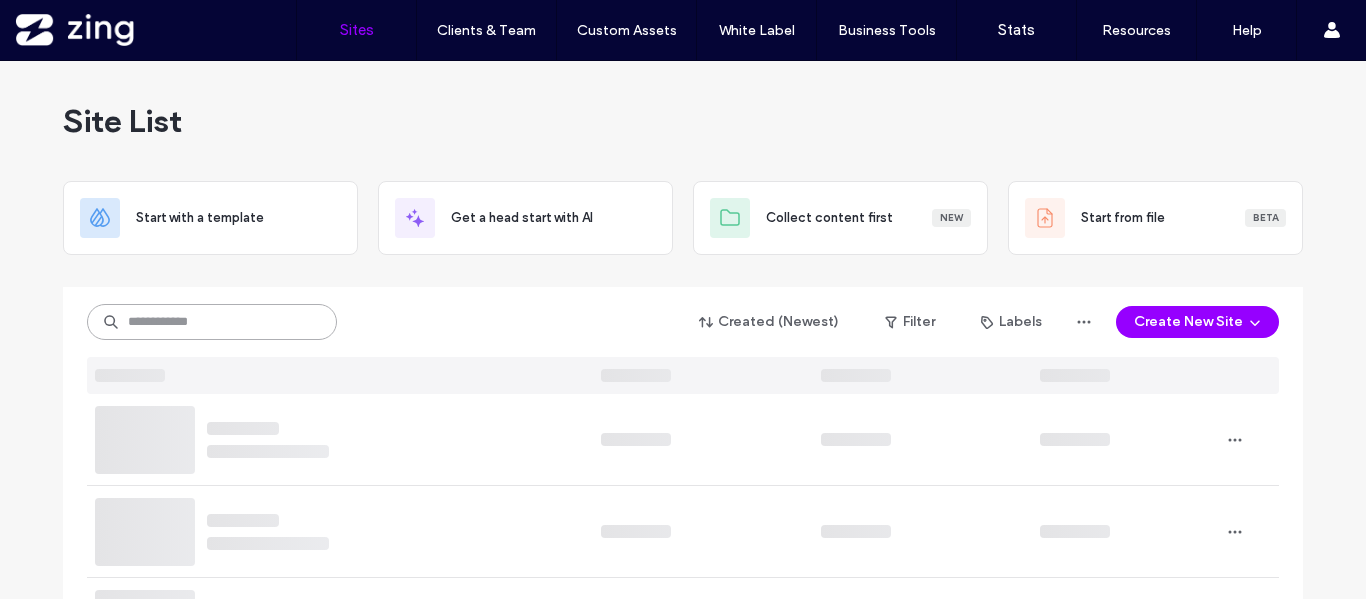 click at bounding box center (212, 322) 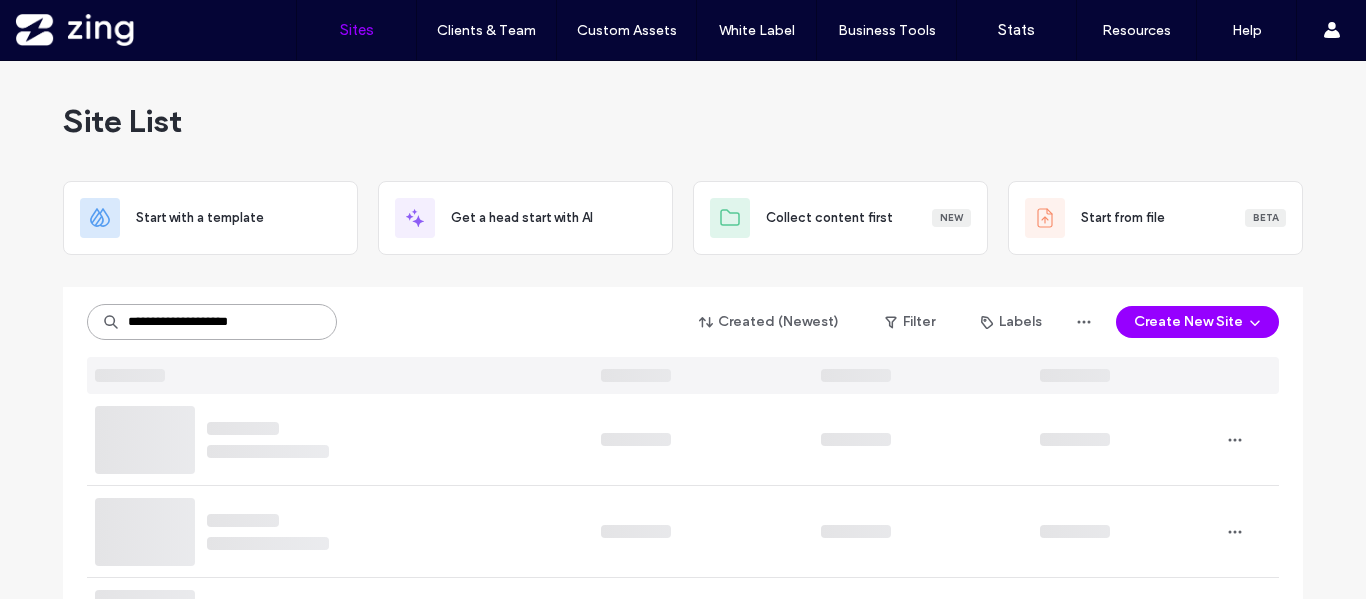 type on "**********" 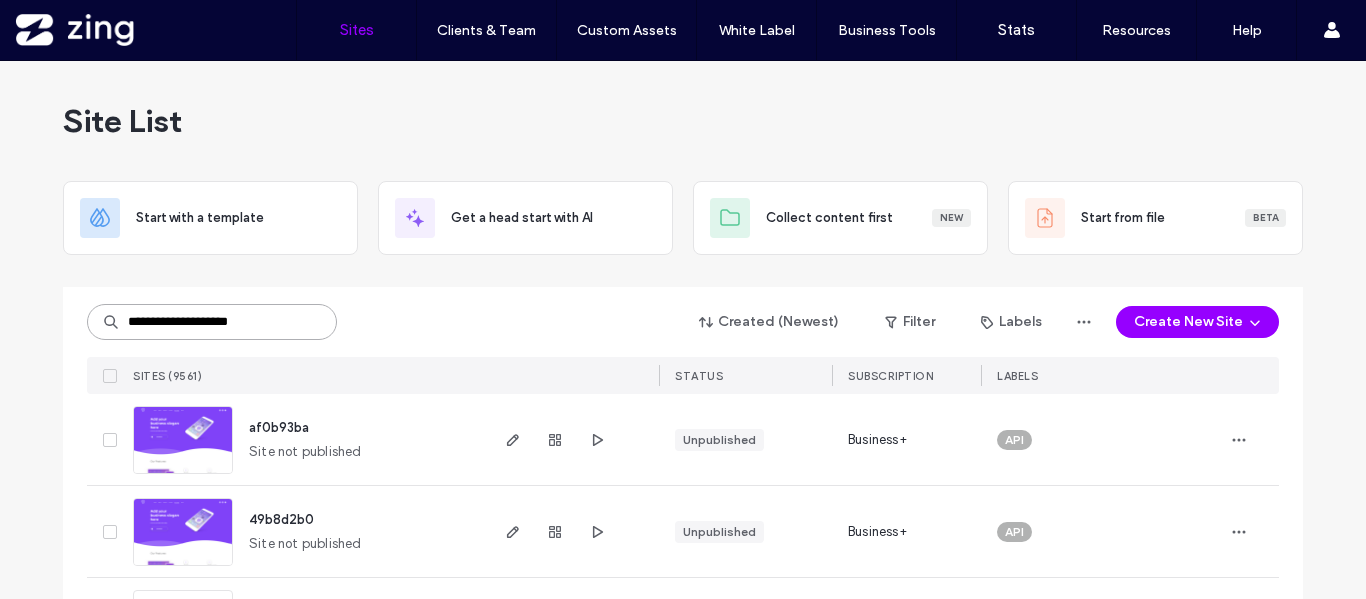 scroll, scrollTop: 0, scrollLeft: 0, axis: both 